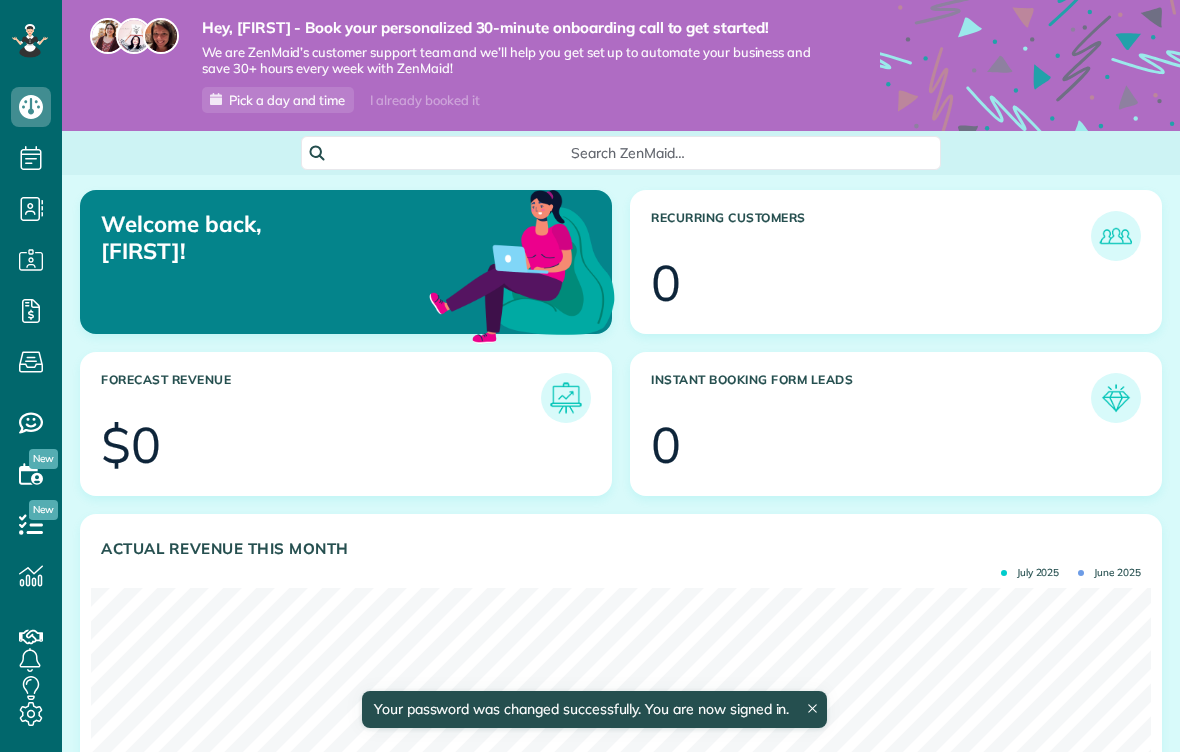 scroll, scrollTop: 0, scrollLeft: 0, axis: both 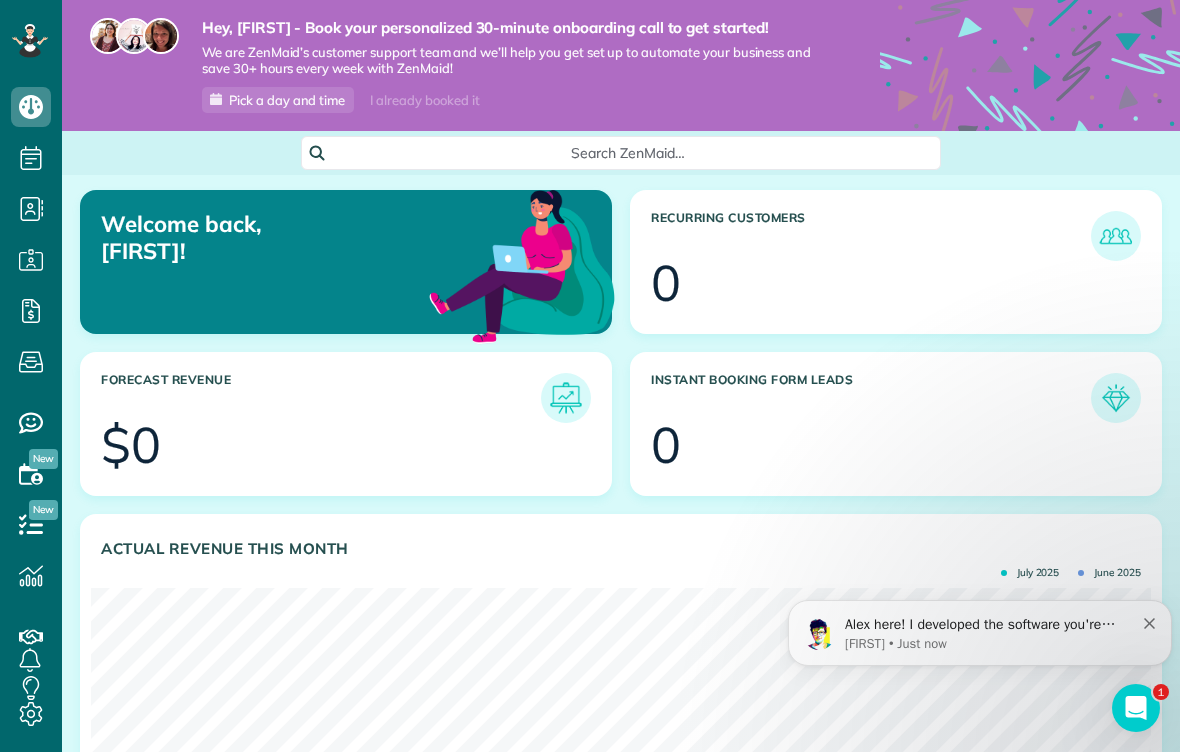 click at bounding box center (1116, 236) 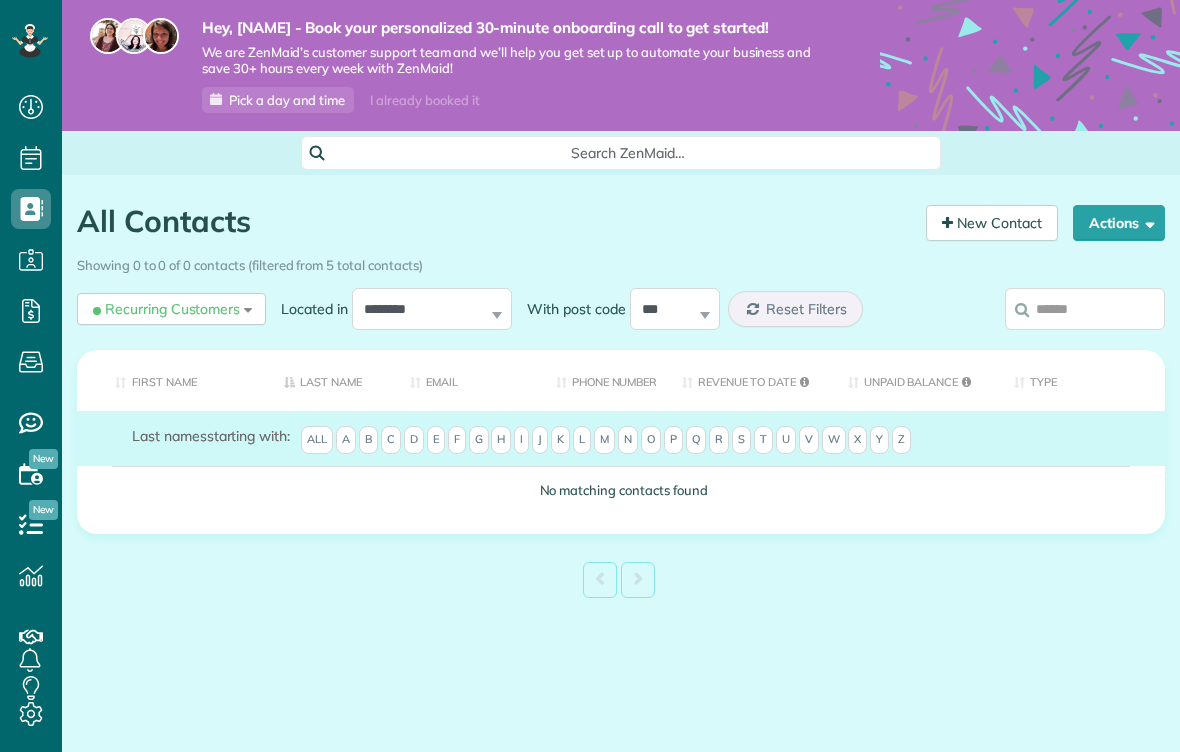 scroll, scrollTop: 0, scrollLeft: 0, axis: both 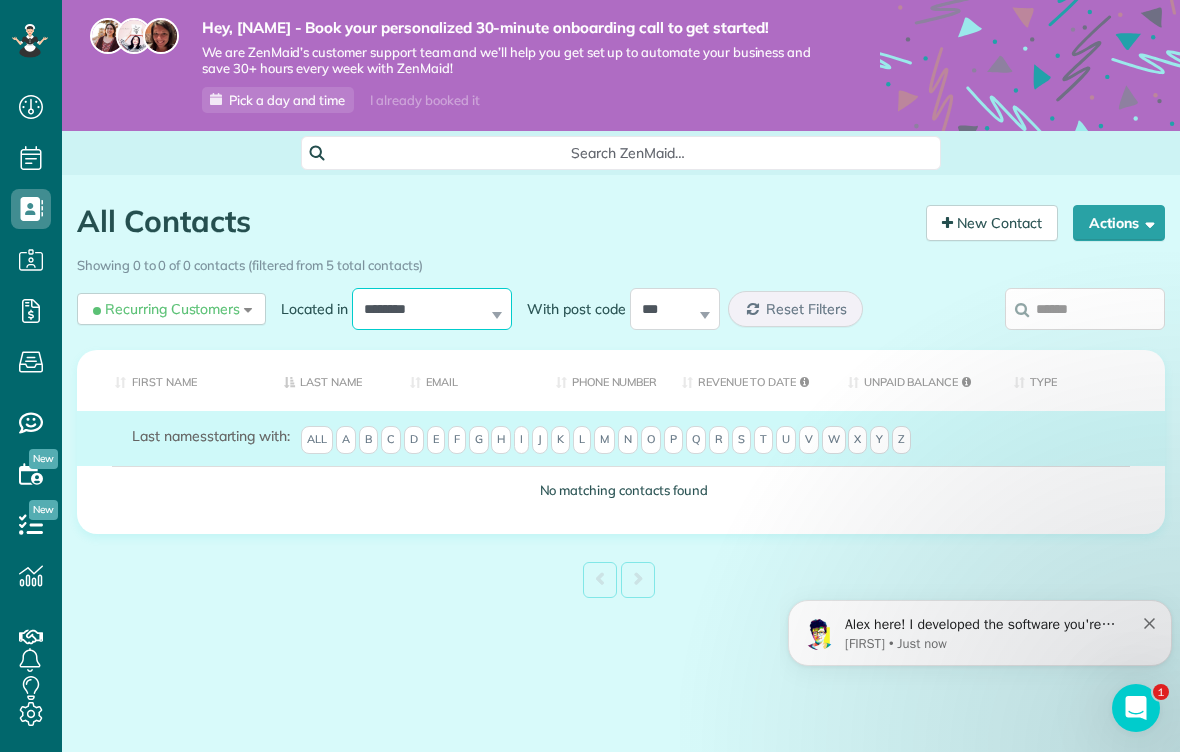 click on "**********" at bounding box center [432, 309] 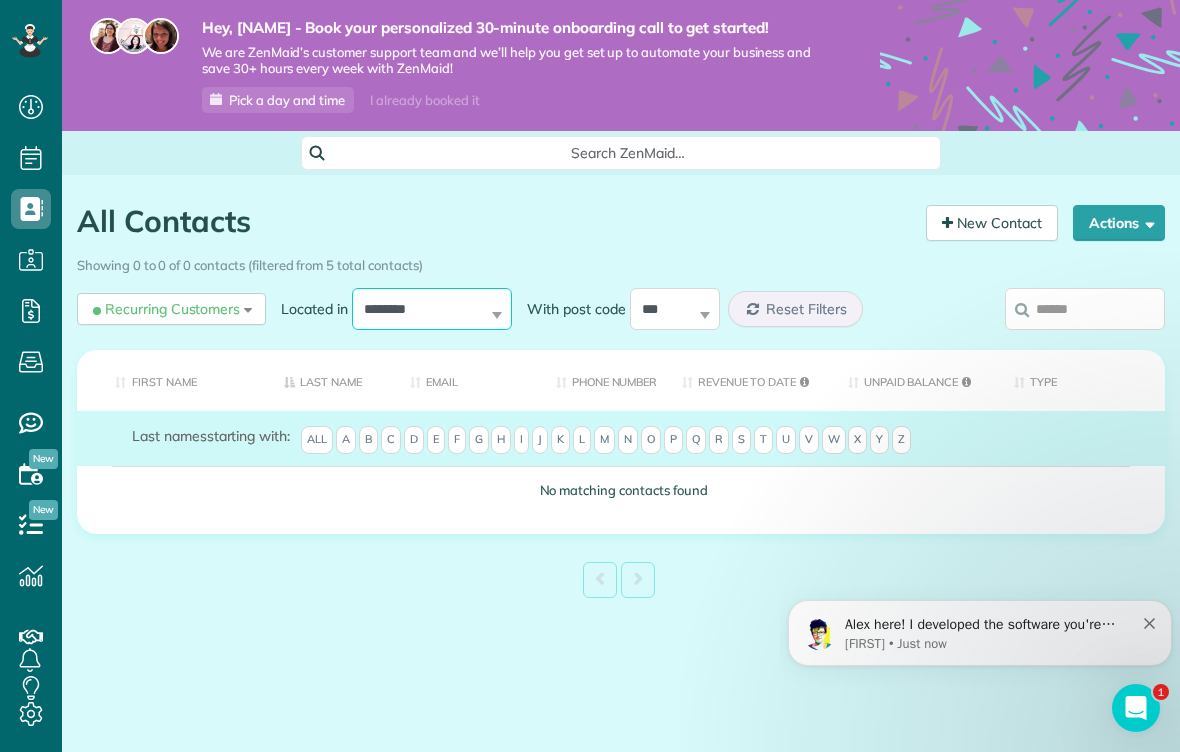 click on "**********" at bounding box center (432, 309) 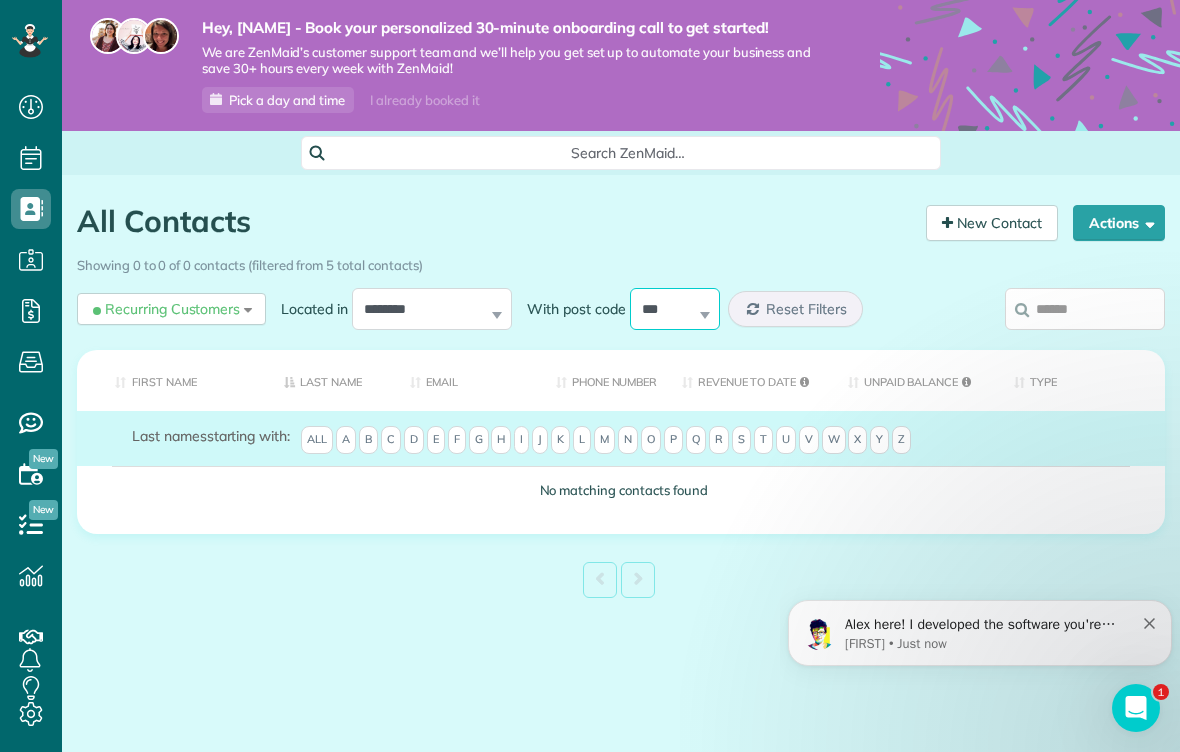 click on "***
*****
*****
*****
*****
*****" at bounding box center (675, 309) 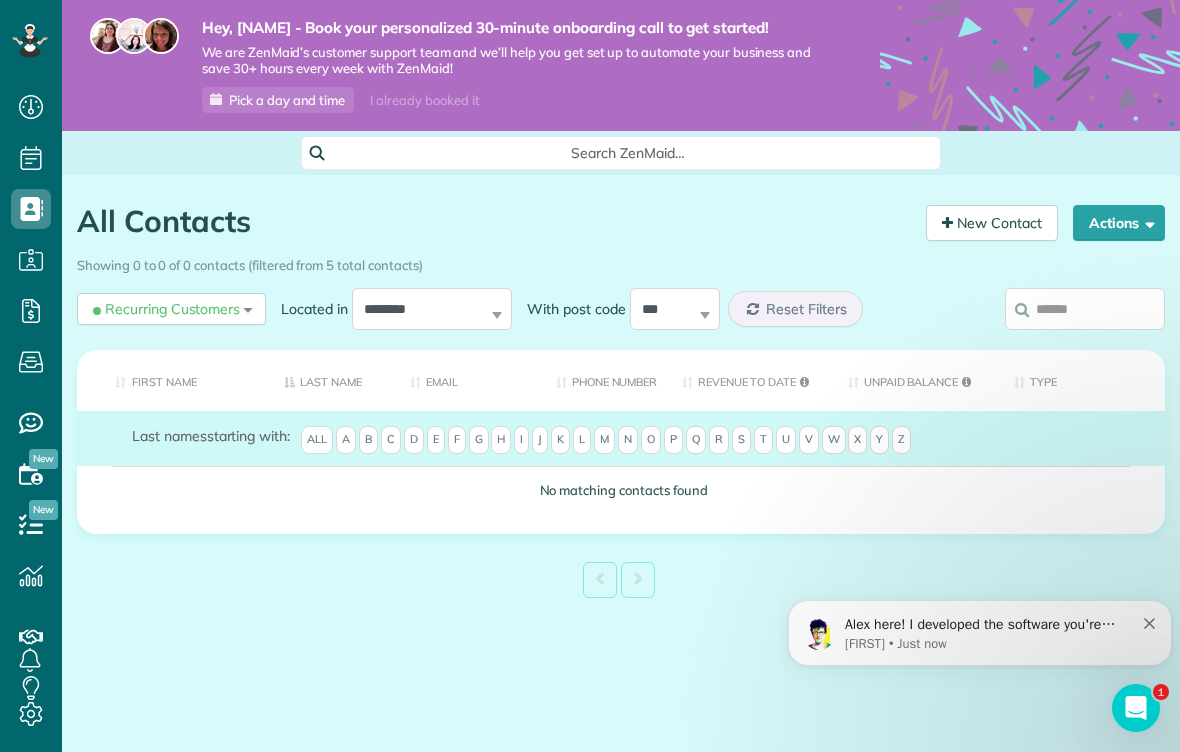click on "First Name" at bounding box center (173, 380) 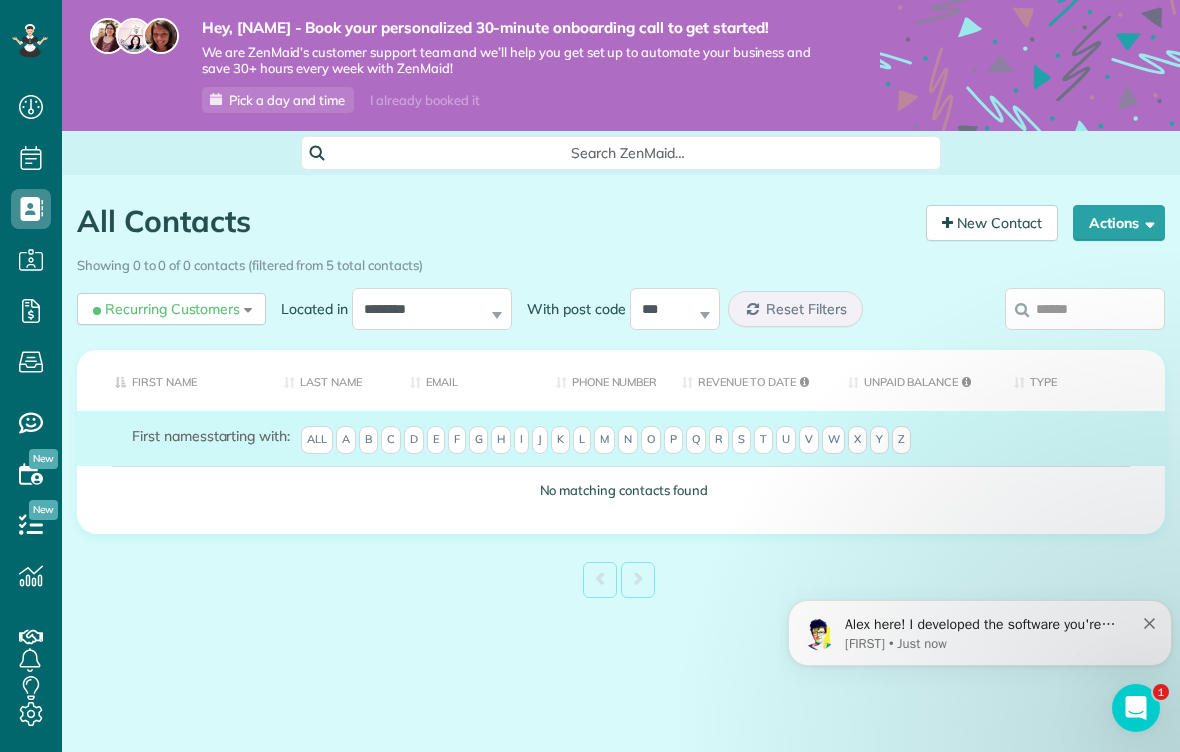 click on "First Name" at bounding box center (173, 380) 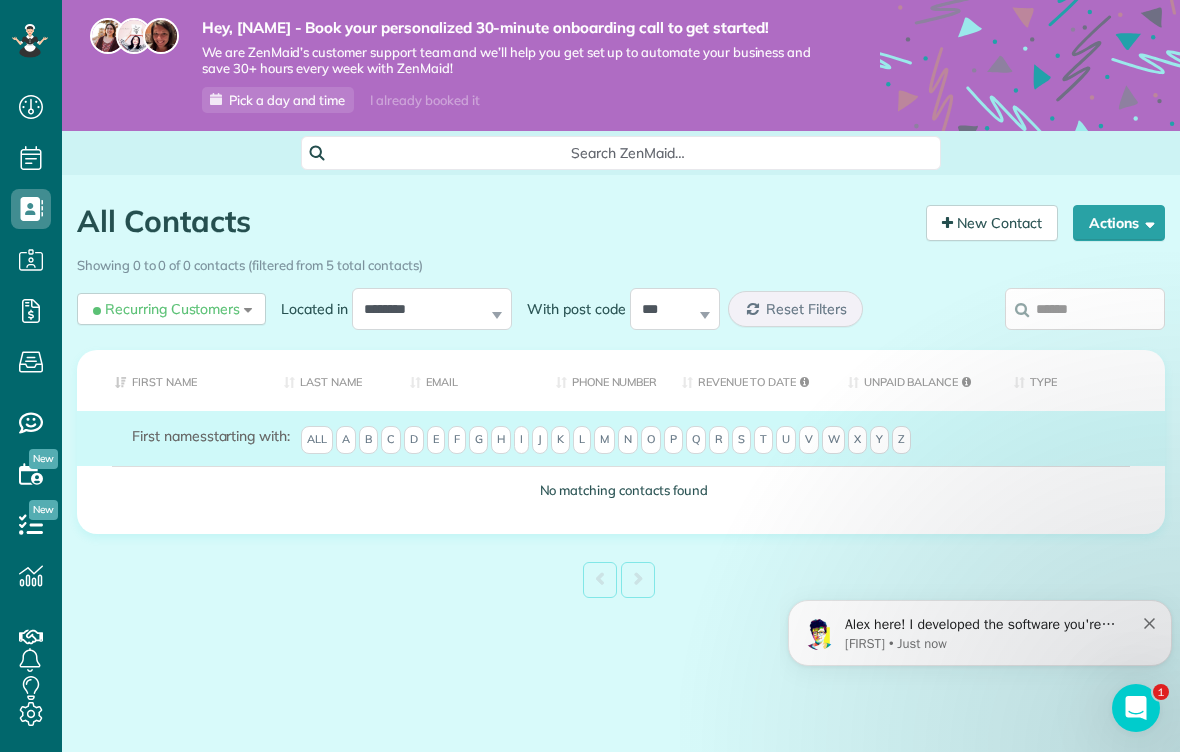 click on "No matching contacts found" at bounding box center (621, 490) 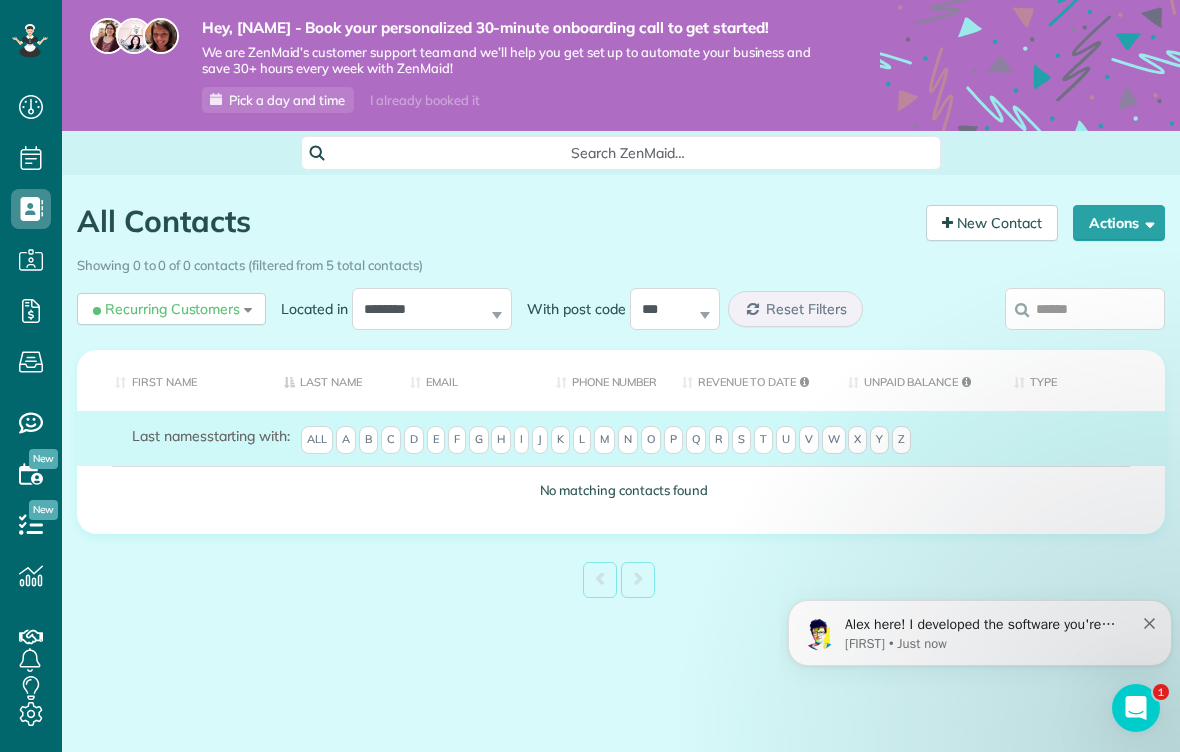 click on "First Name" at bounding box center (173, 380) 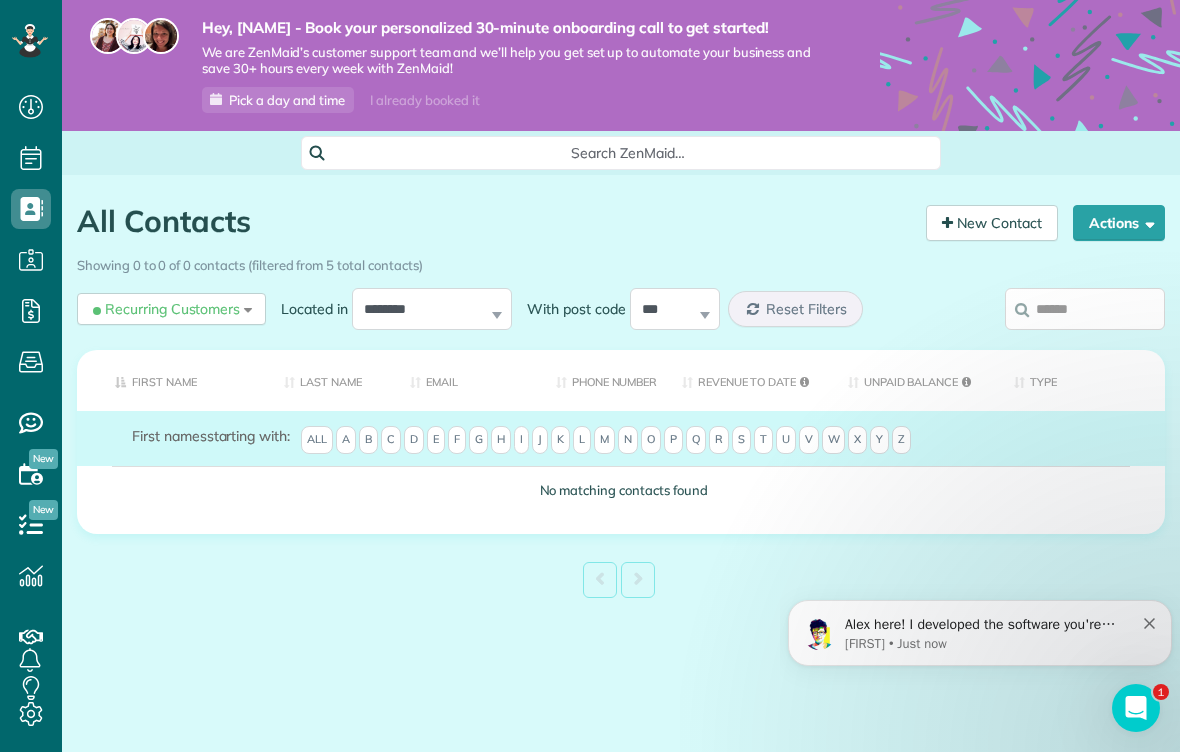 click on "First Name" at bounding box center (173, 380) 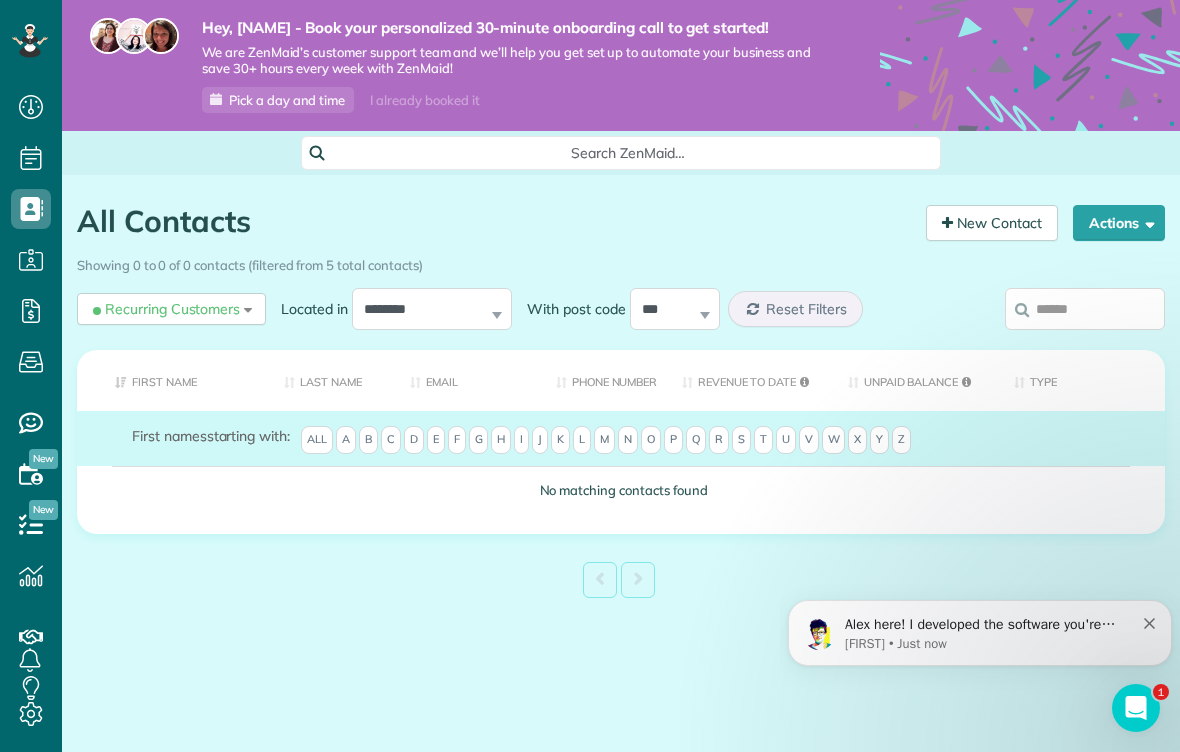 click on "New Contact" at bounding box center (992, 223) 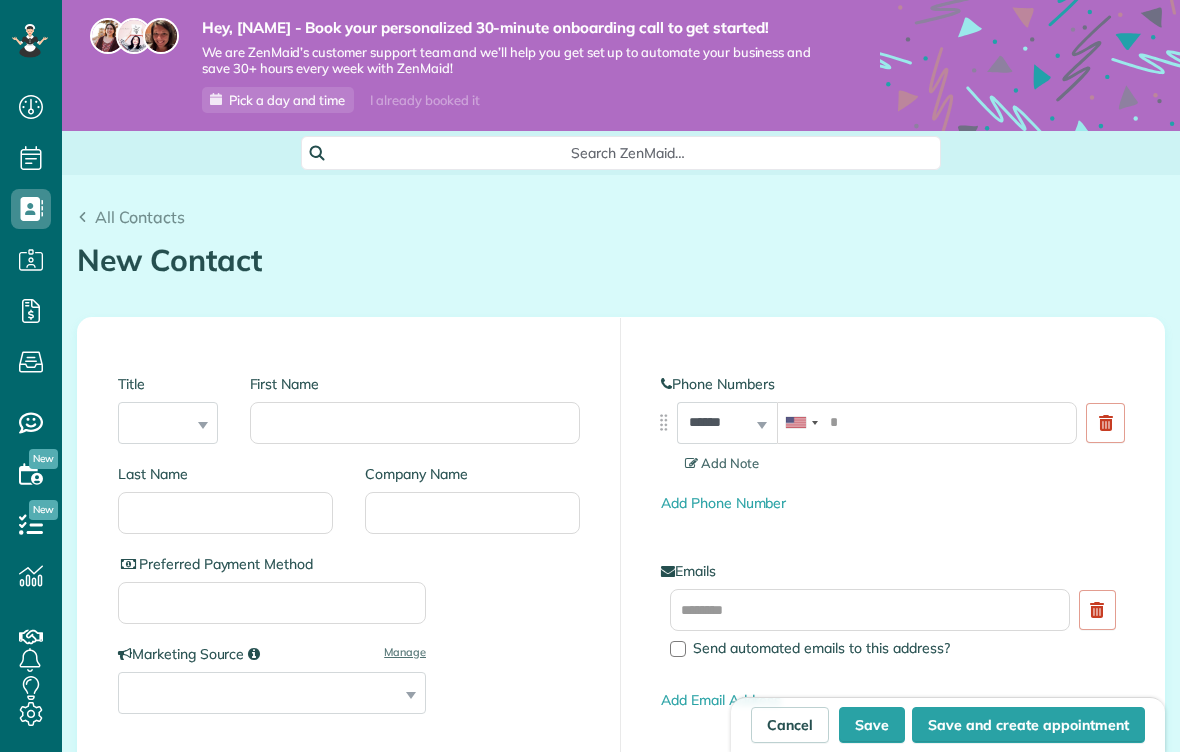 scroll, scrollTop: 0, scrollLeft: 0, axis: both 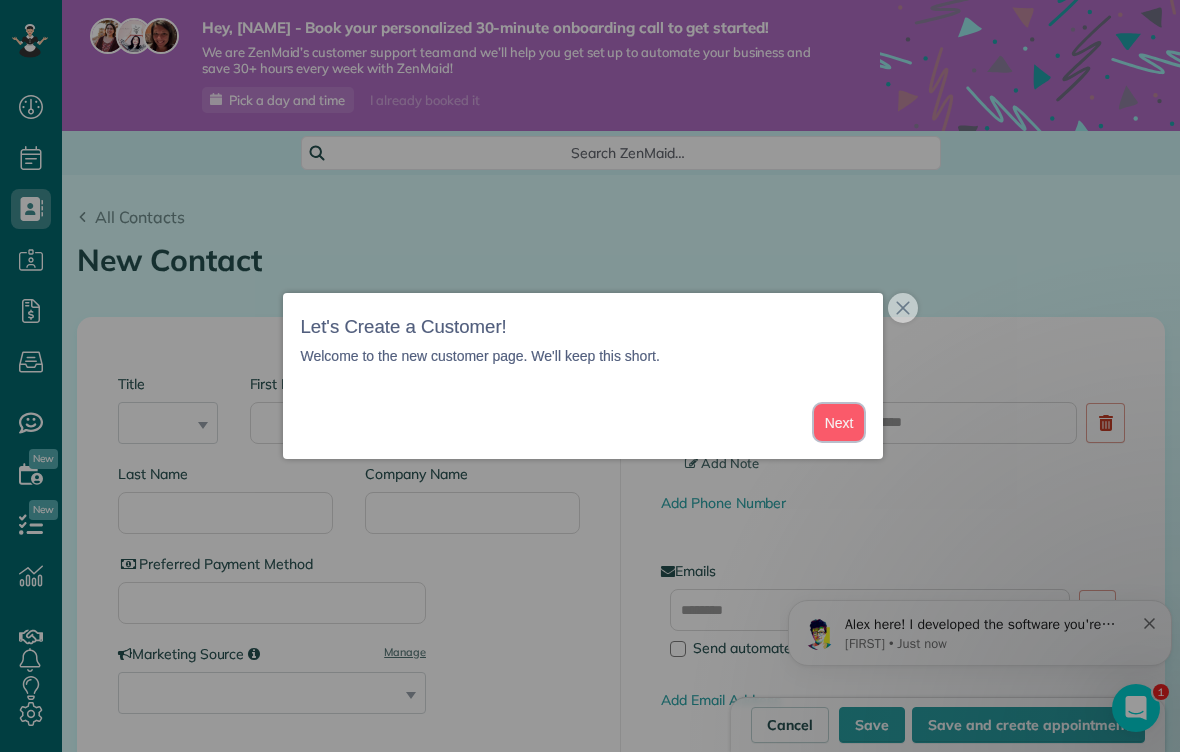 click on "Next" at bounding box center [839, 422] 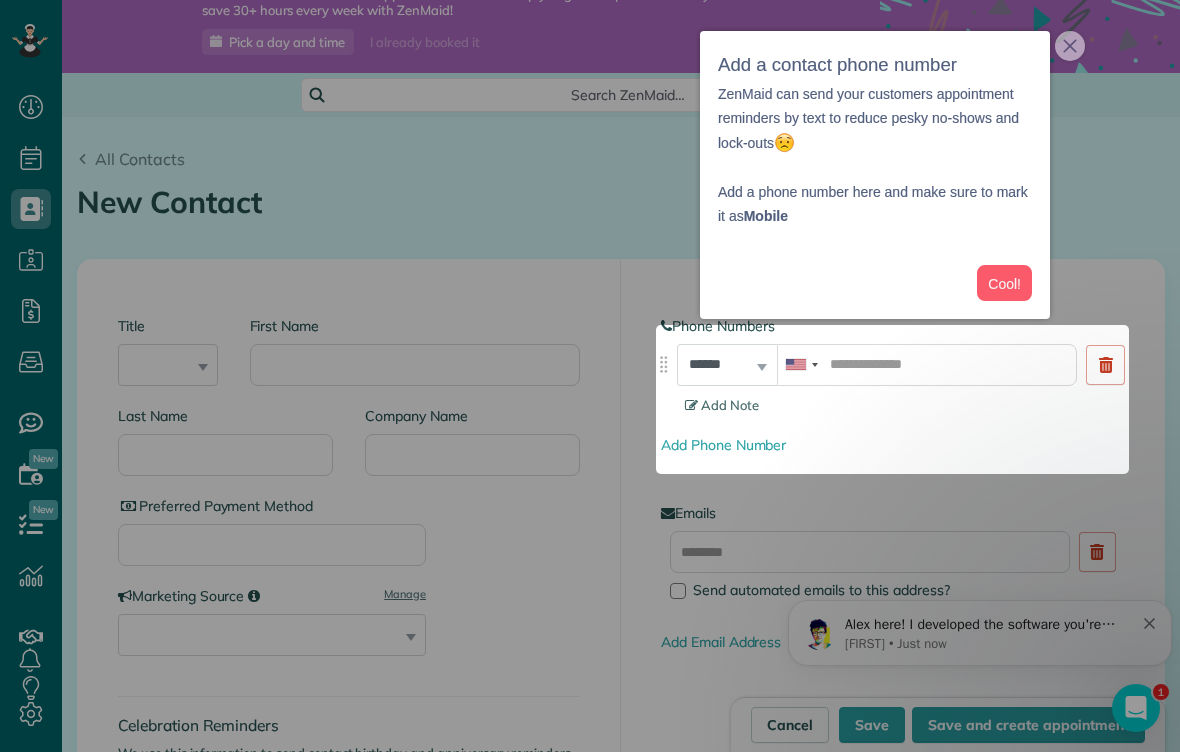 scroll, scrollTop: 63, scrollLeft: 0, axis: vertical 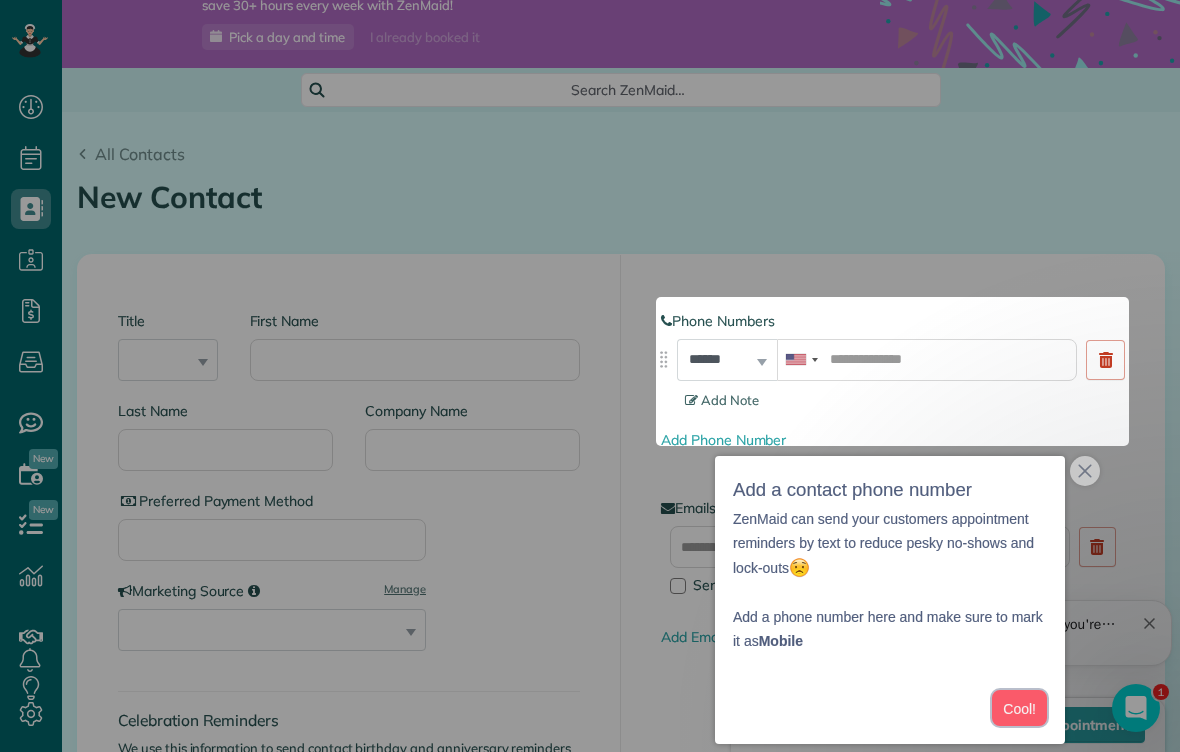 click on "Cool!" at bounding box center (1019, 708) 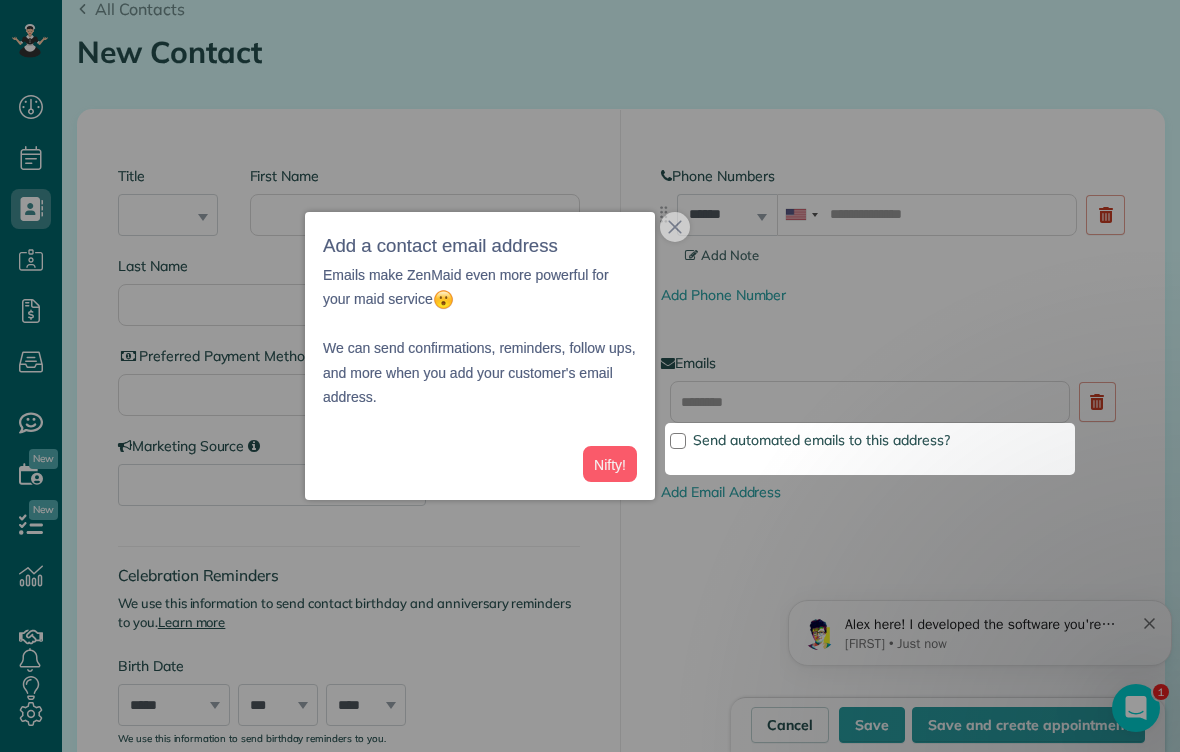 scroll, scrollTop: 230, scrollLeft: 0, axis: vertical 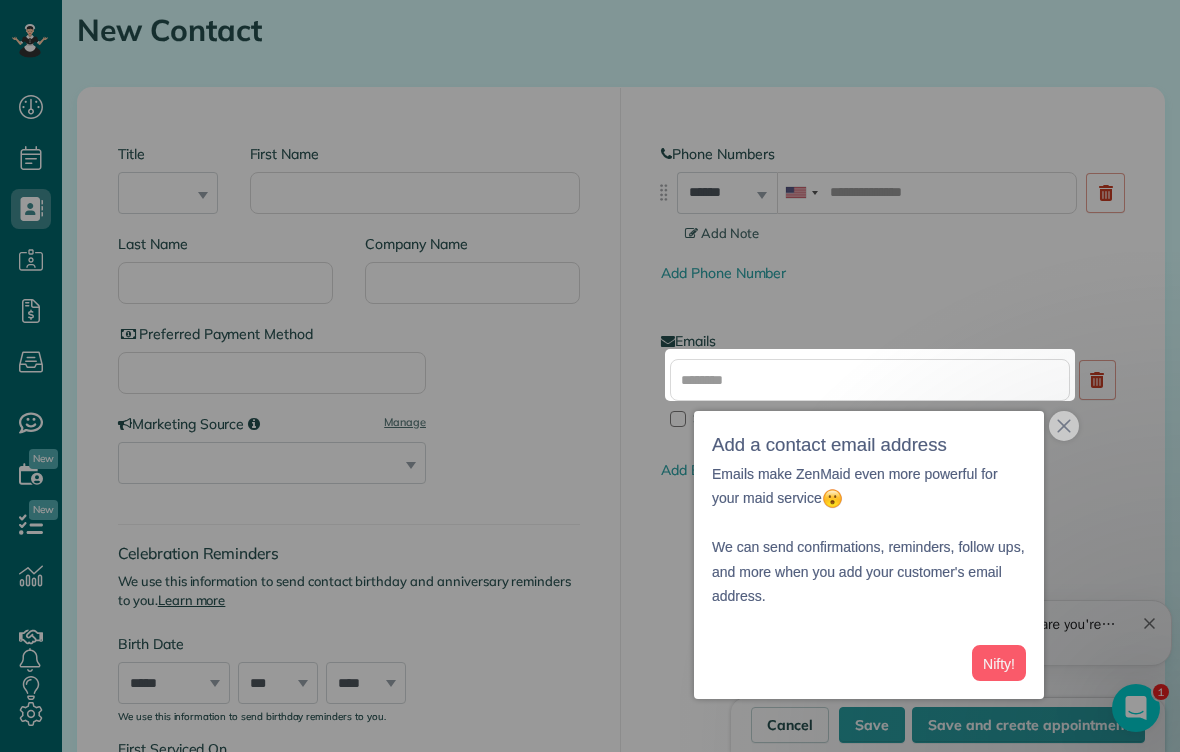 click at bounding box center (590, 174) 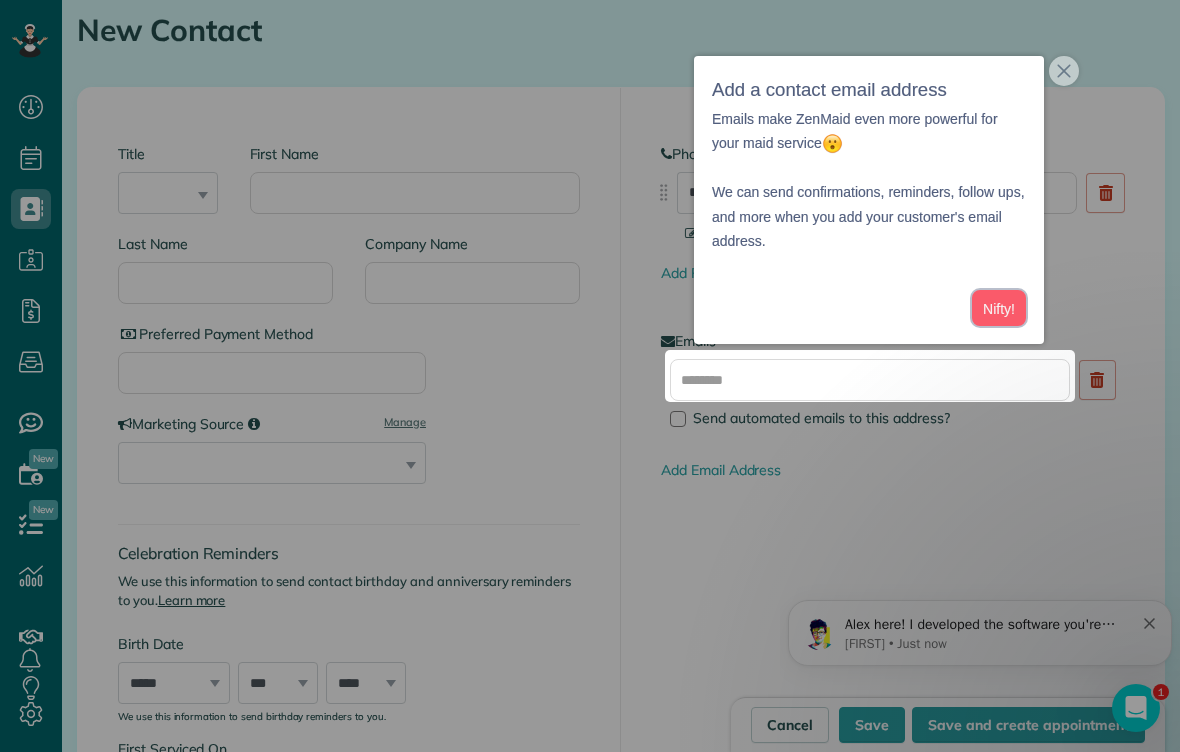 click on "Nifty!" at bounding box center (999, 308) 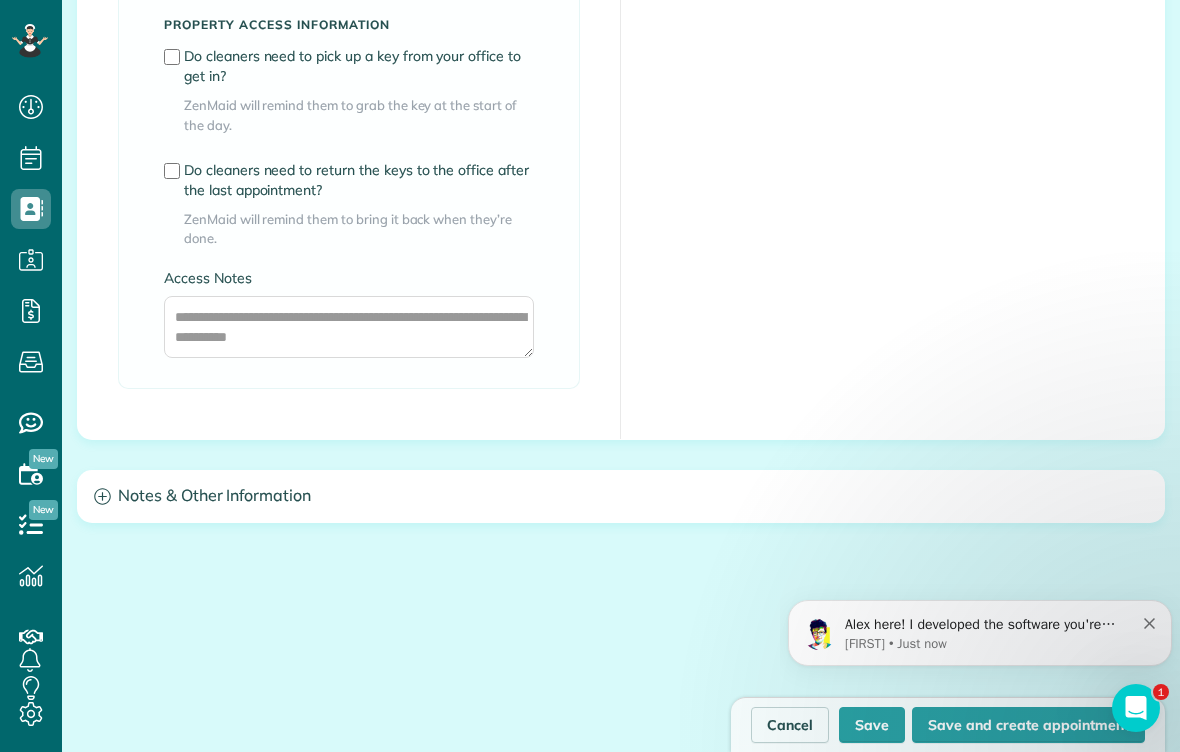 scroll, scrollTop: 1891, scrollLeft: 0, axis: vertical 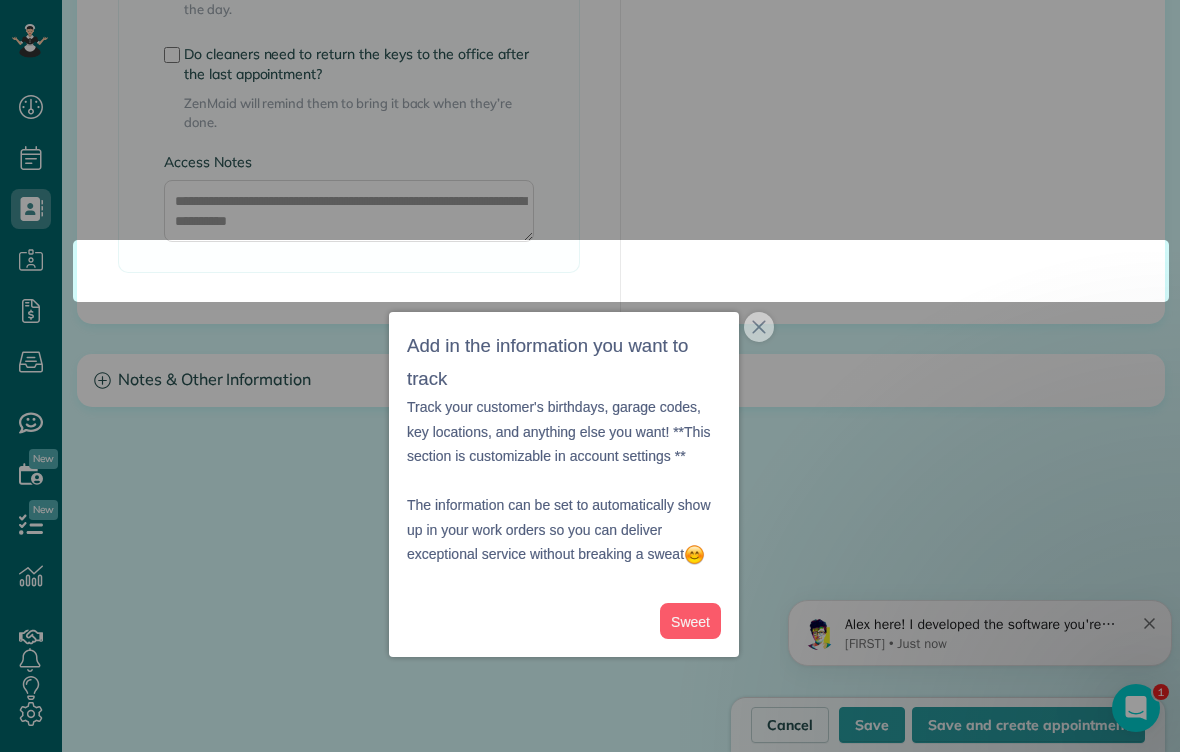 click 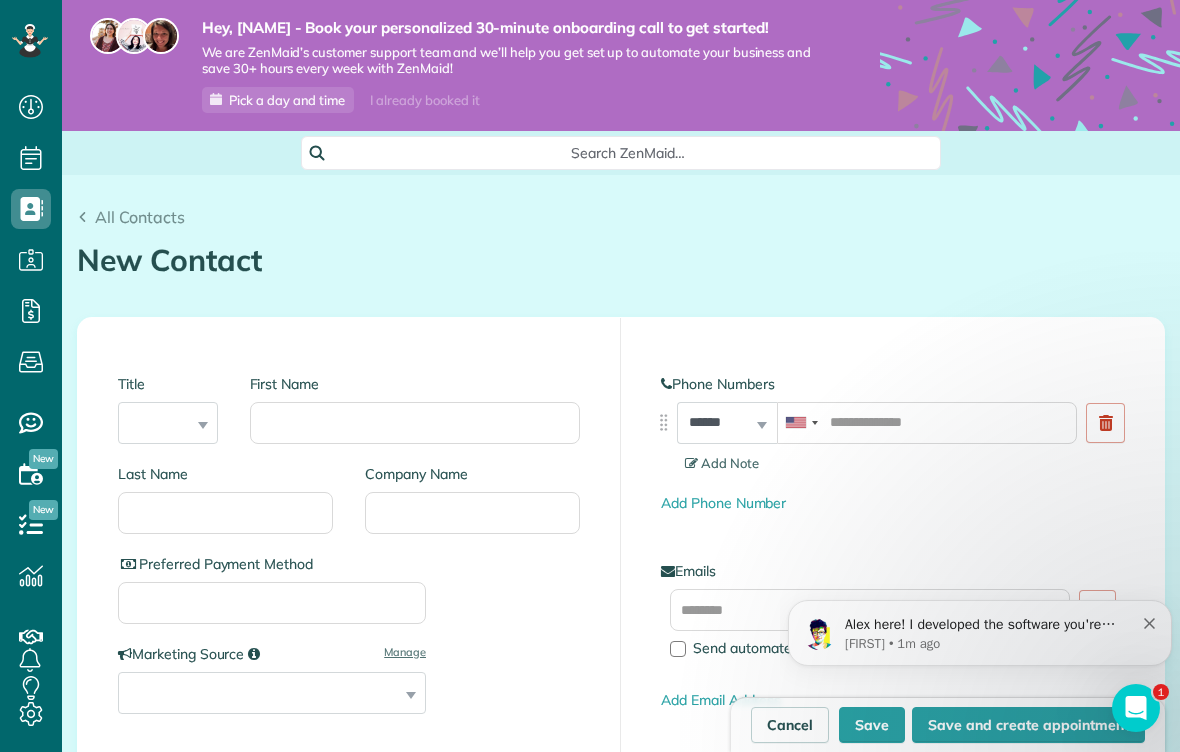 scroll, scrollTop: 0, scrollLeft: 0, axis: both 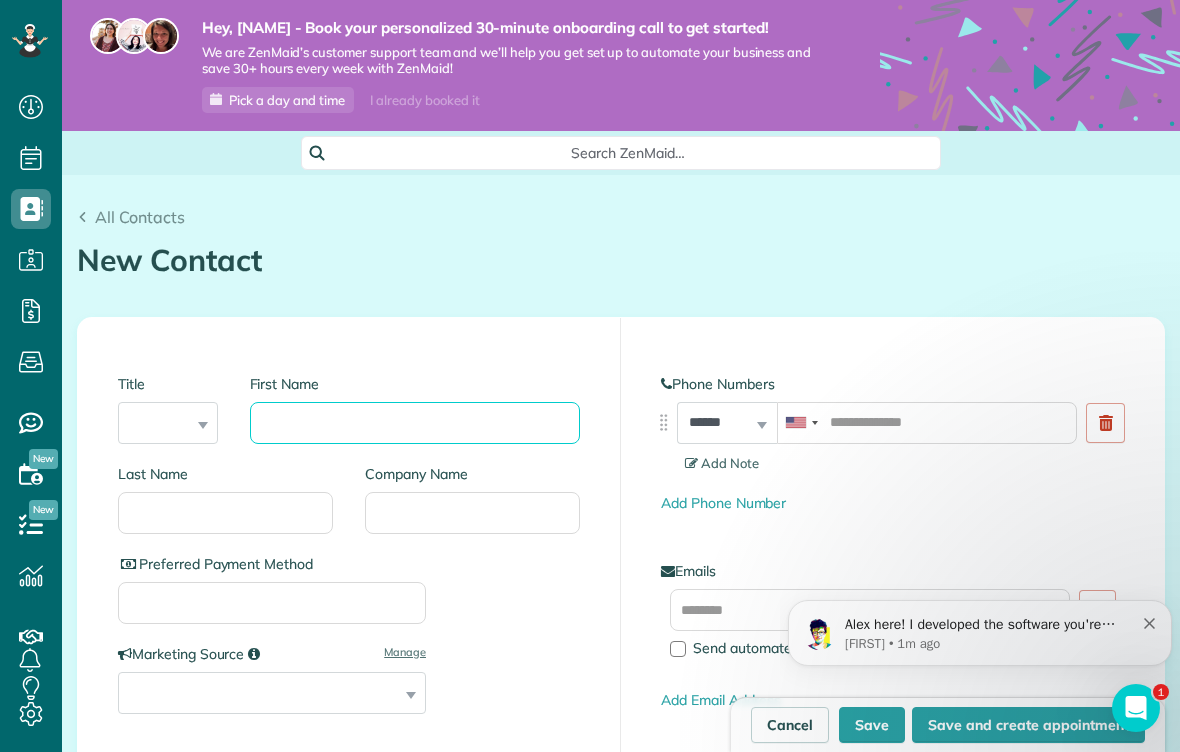 click on "First Name" at bounding box center [415, 423] 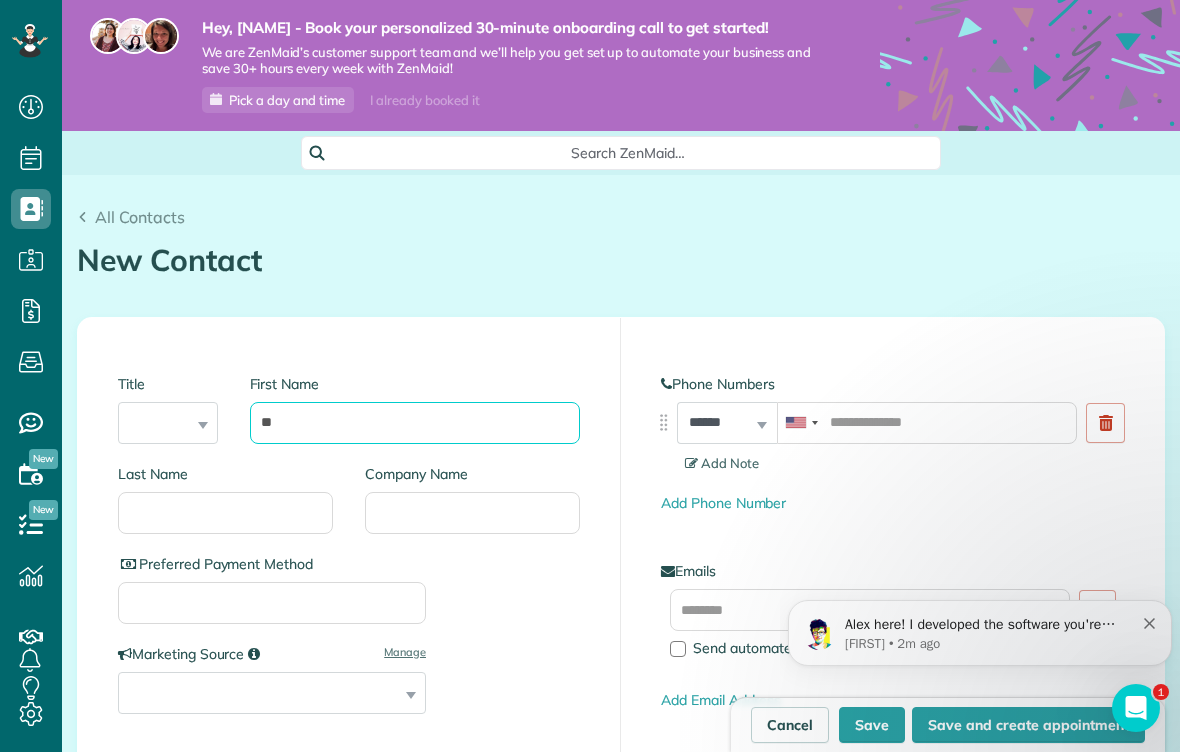 type on "*" 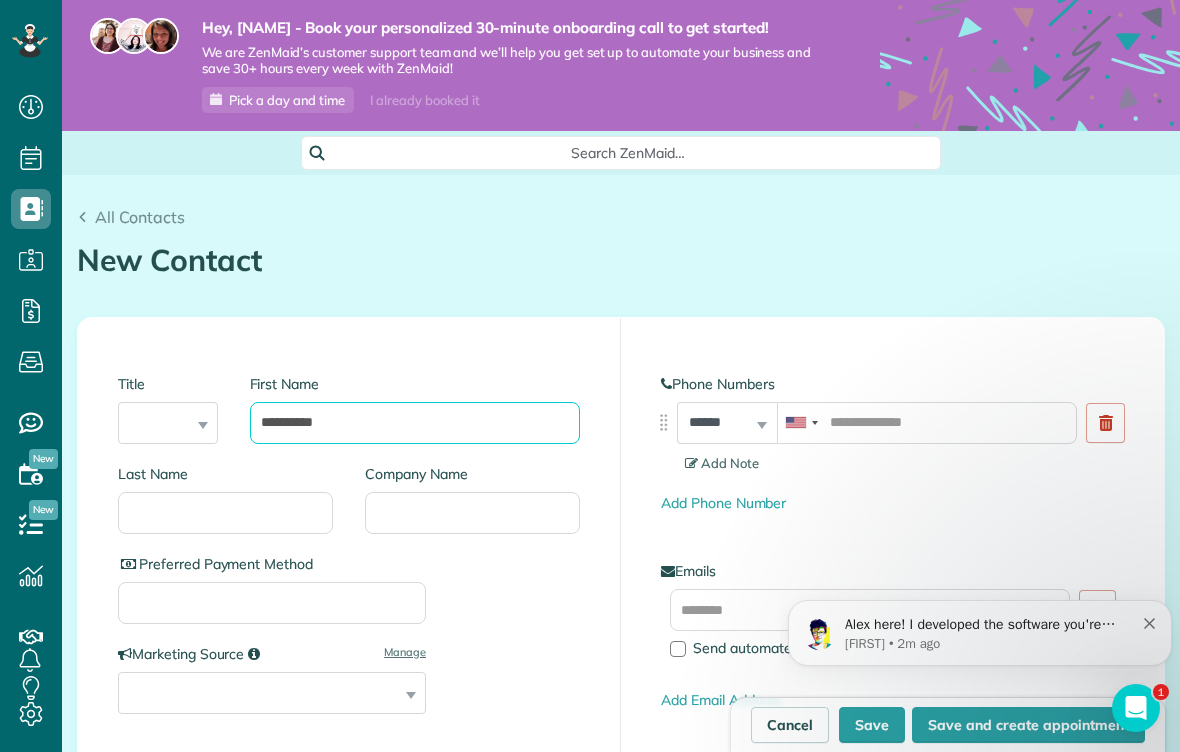 type on "*********" 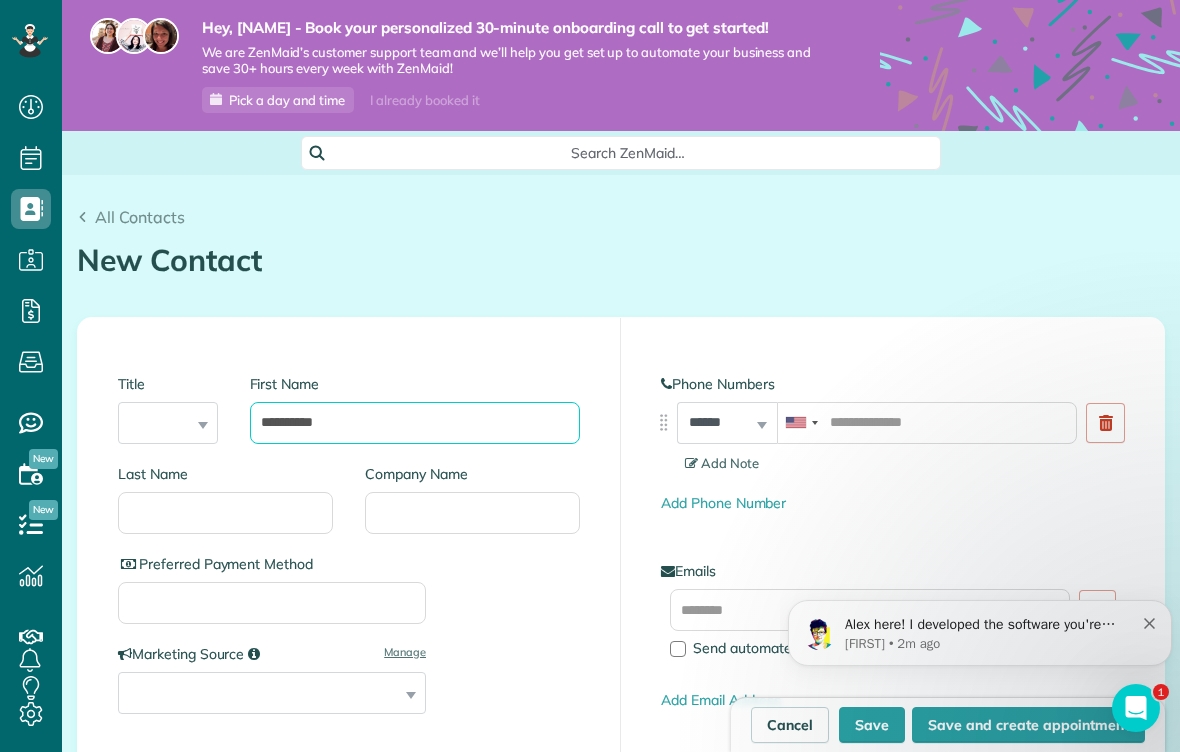 click on "Save" at bounding box center (872, 725) 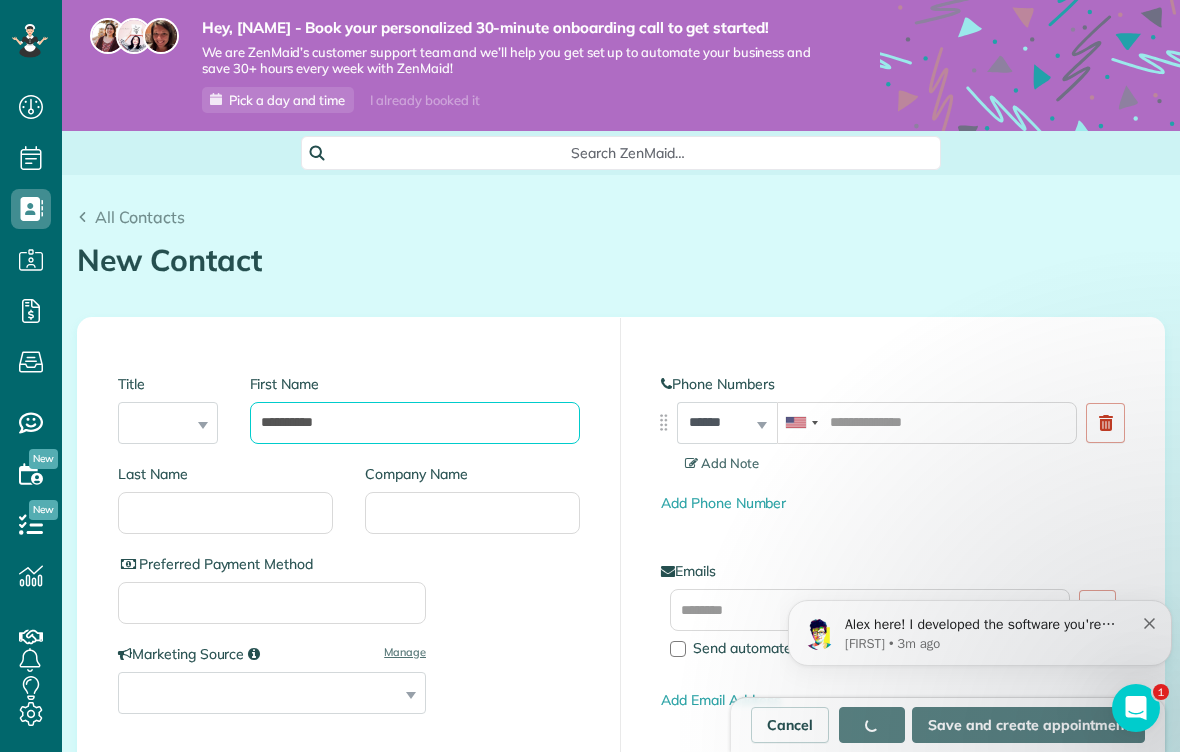 click on "*********" at bounding box center (415, 423) 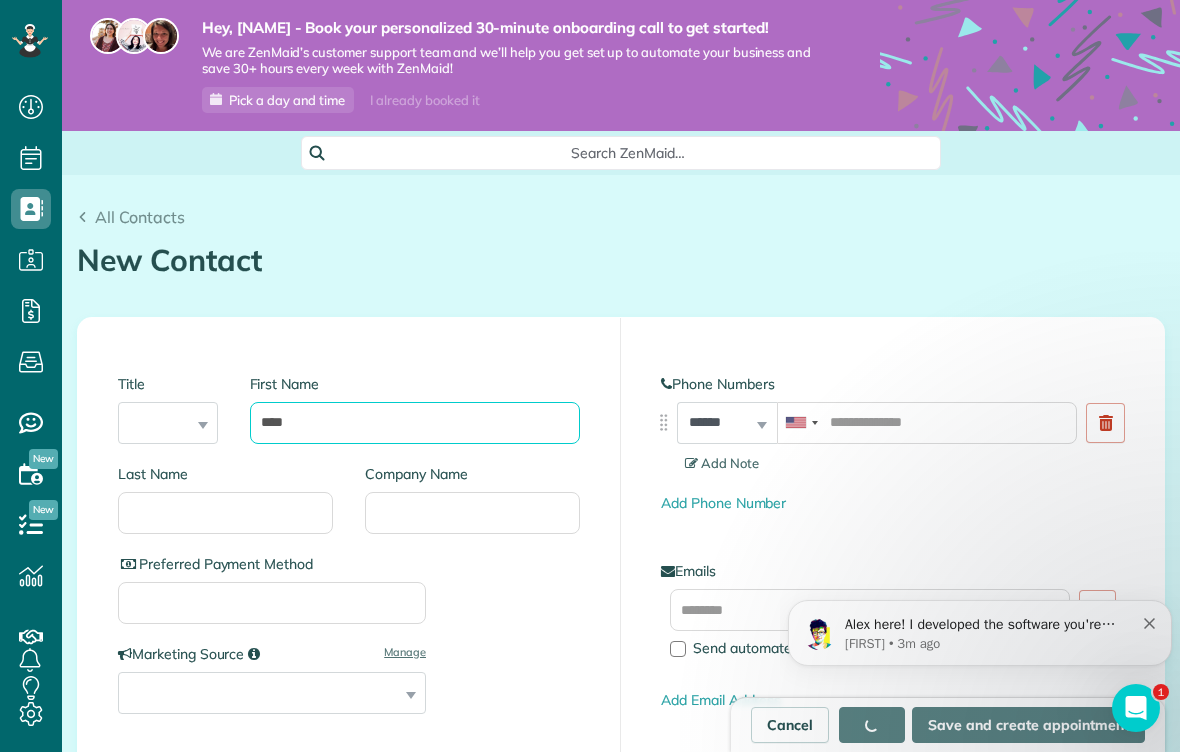 type on "****" 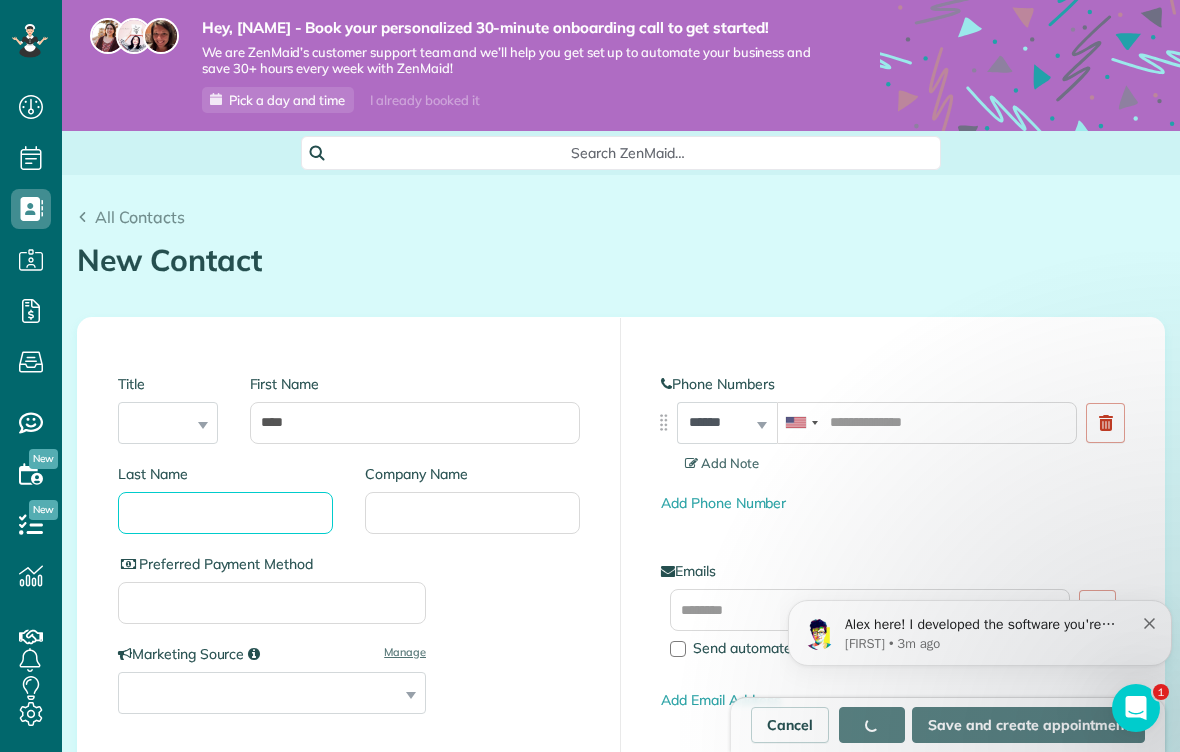 click on "Last Name" at bounding box center [225, 513] 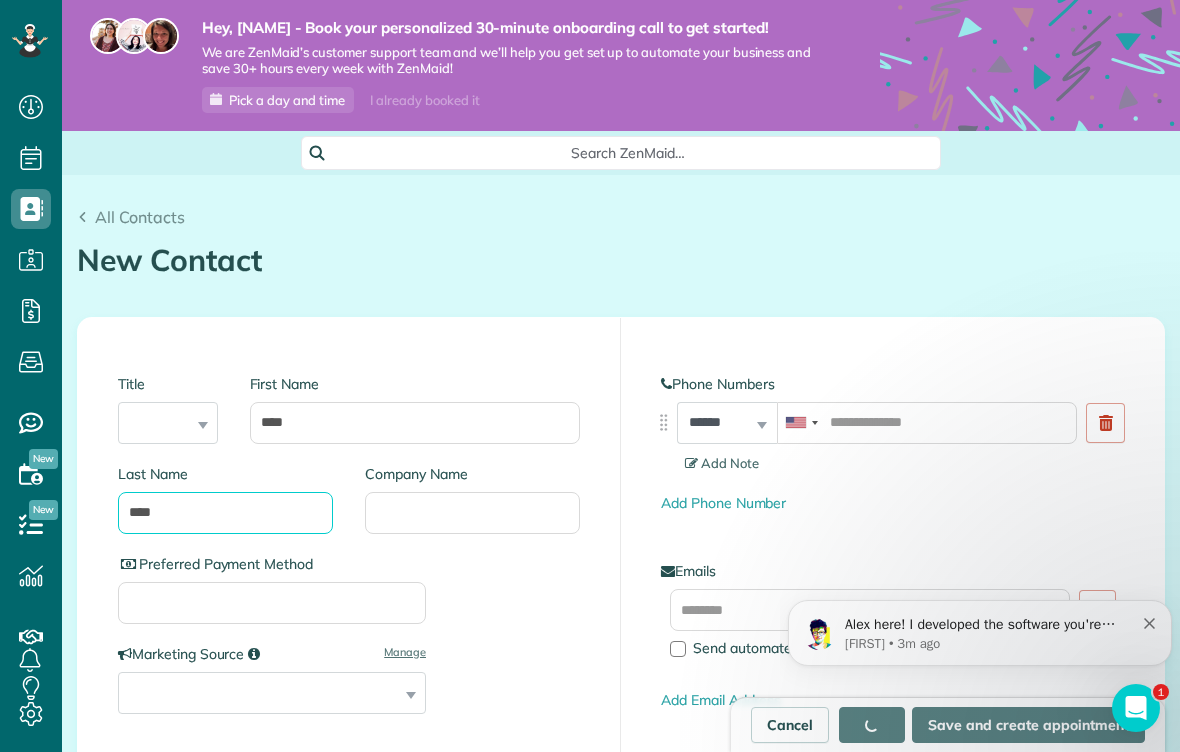 type on "****" 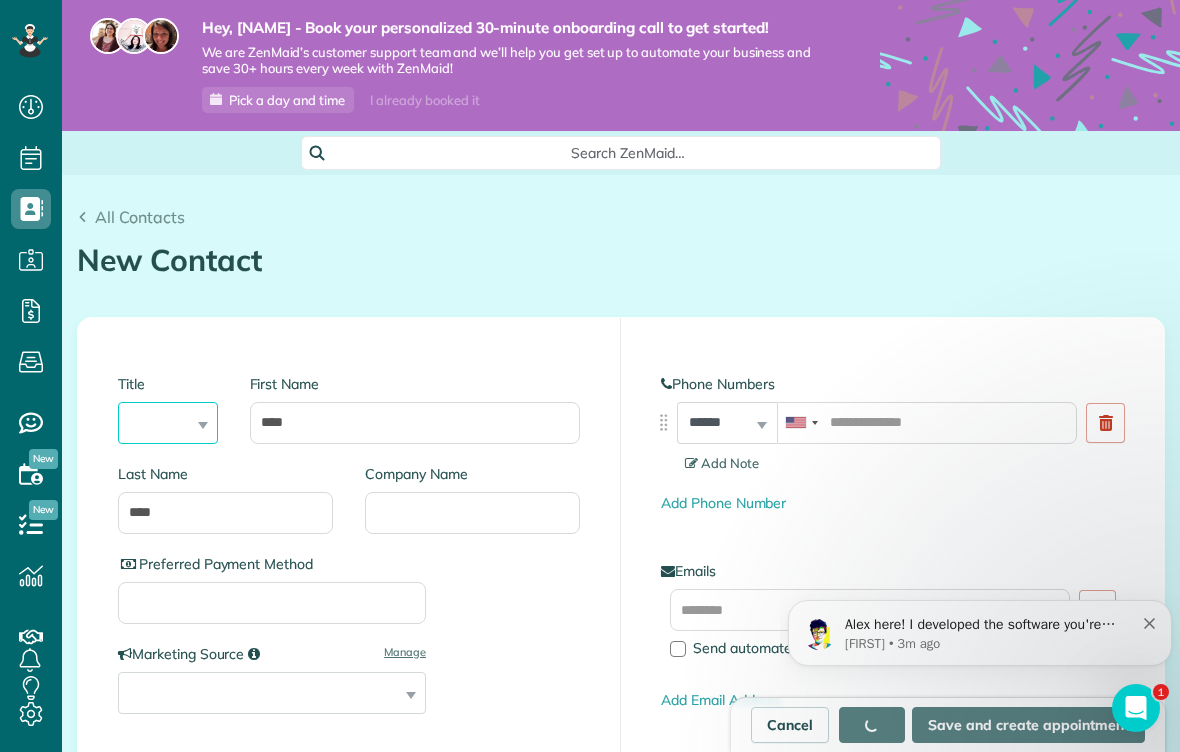 click on "***
****
***
***" at bounding box center (168, 423) 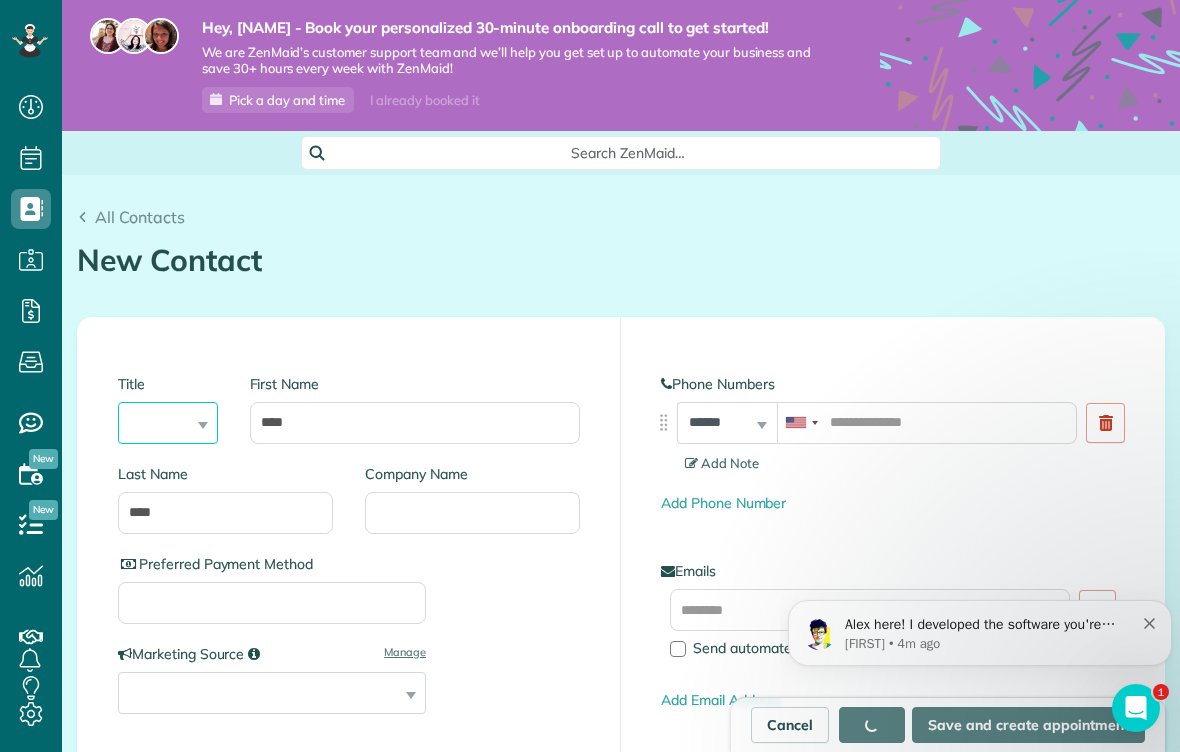 select on "***" 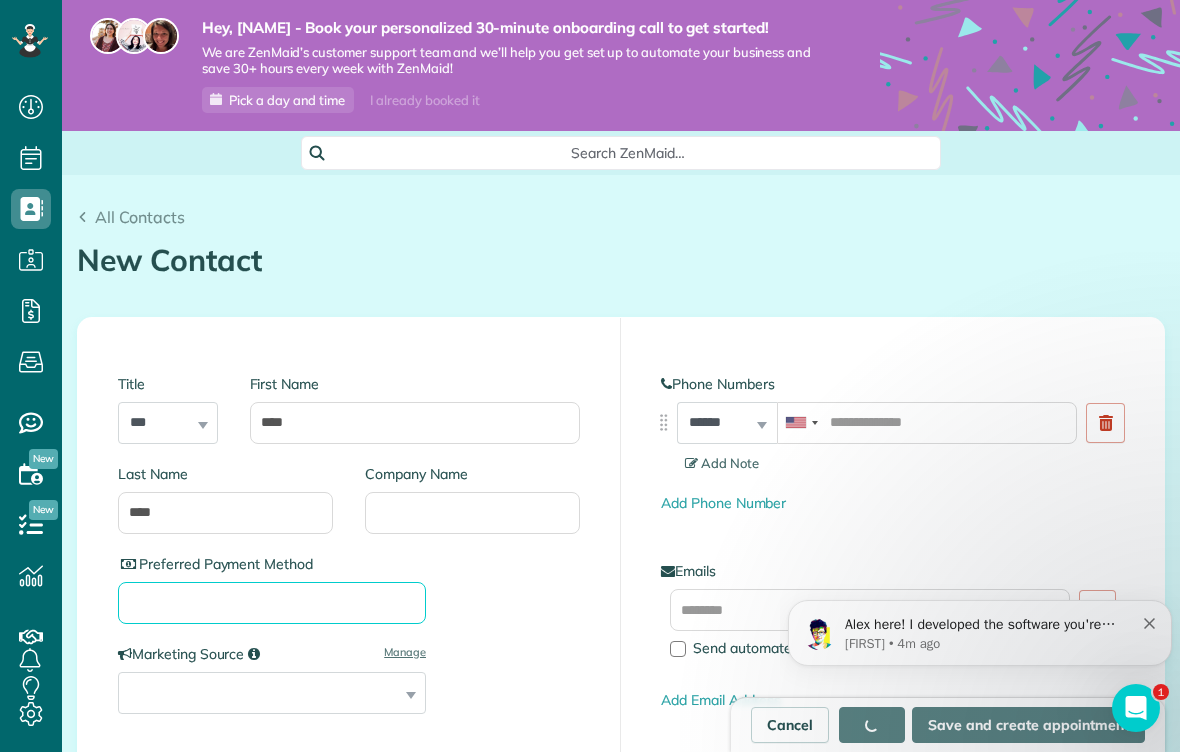 click on "Preferred Payment Method" at bounding box center [272, 603] 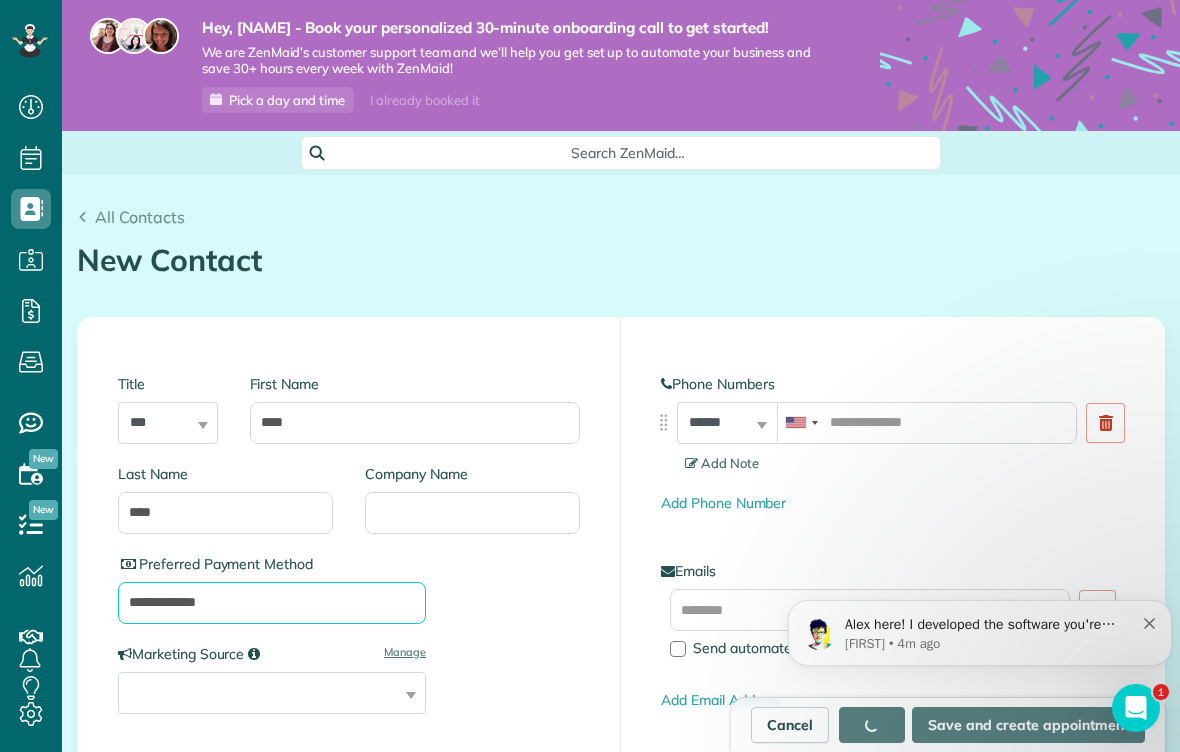 type on "**********" 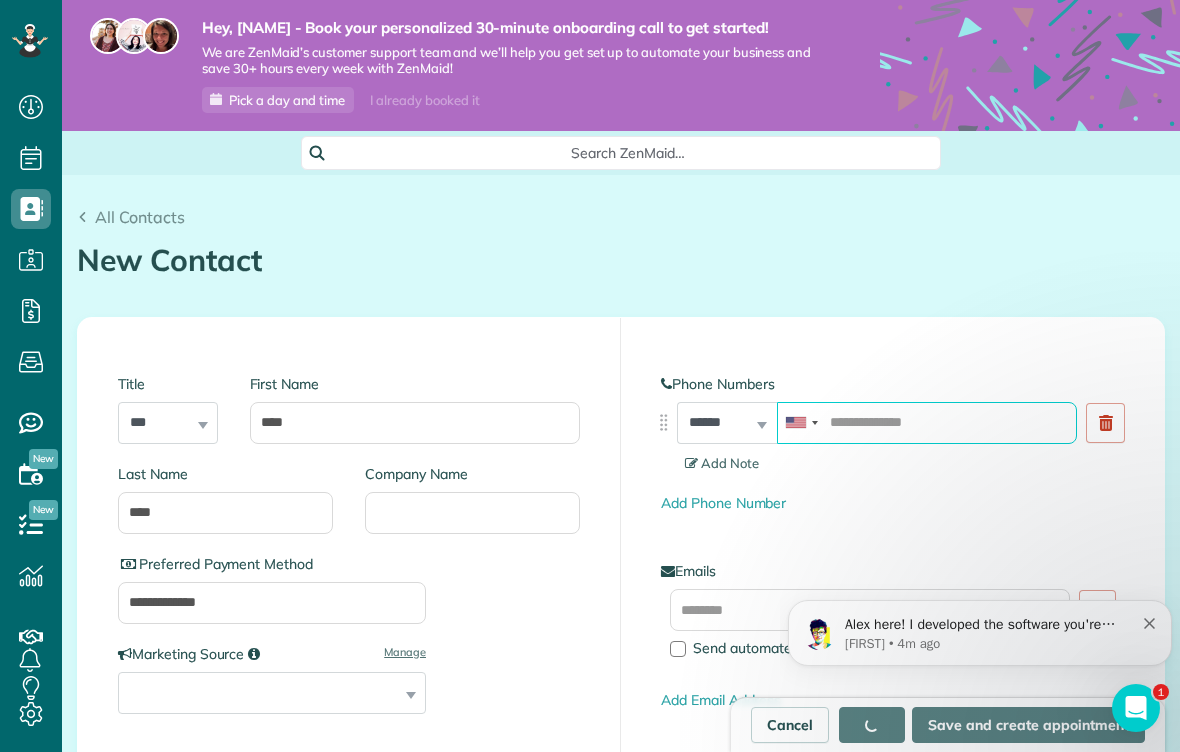click at bounding box center [927, 423] 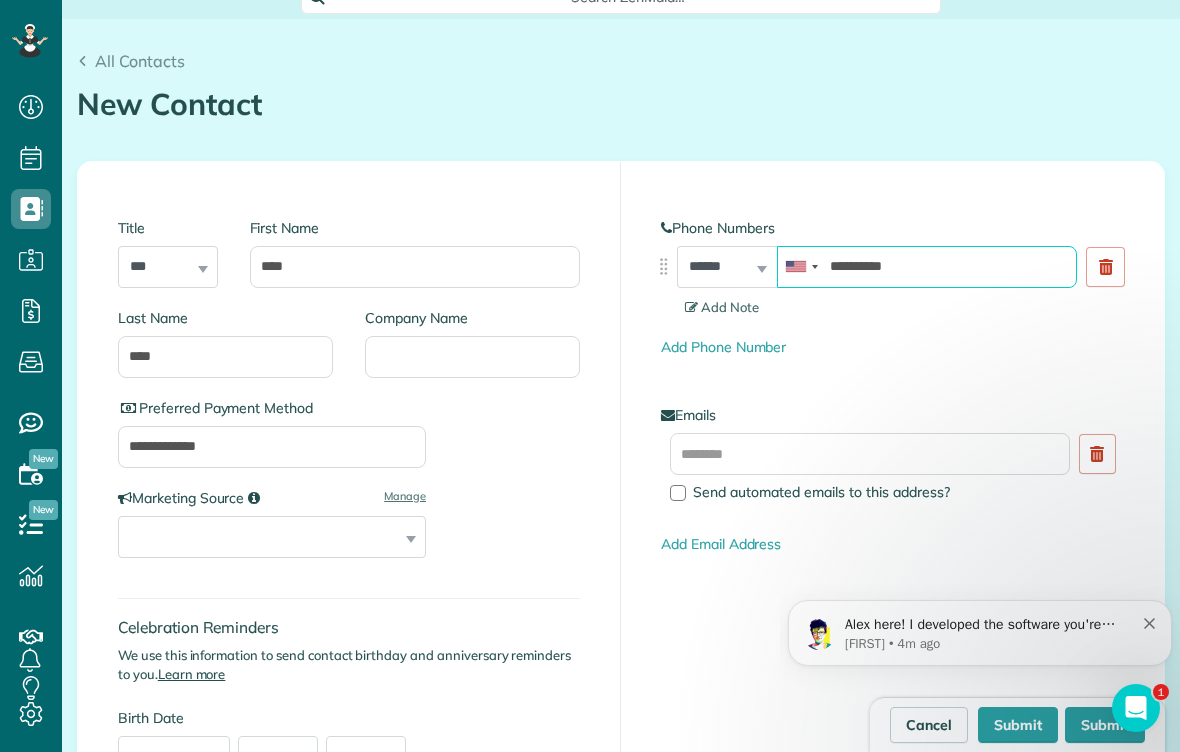 scroll, scrollTop: 159, scrollLeft: 0, axis: vertical 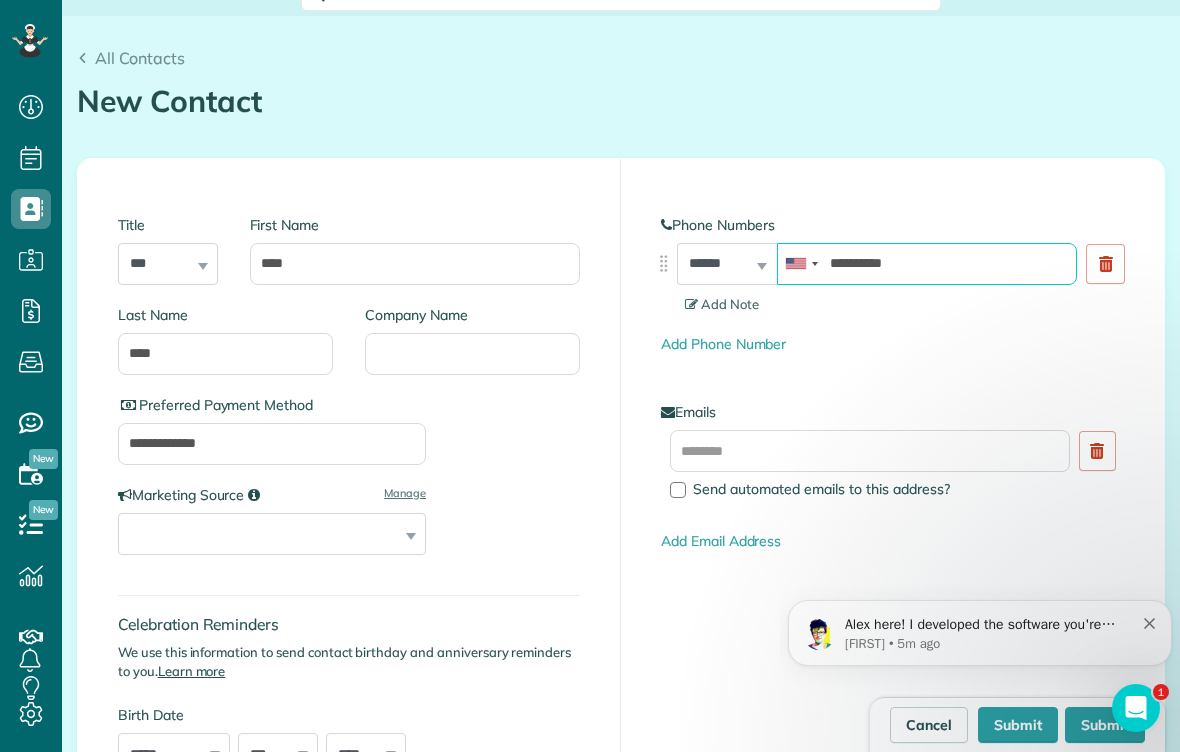 type on "**********" 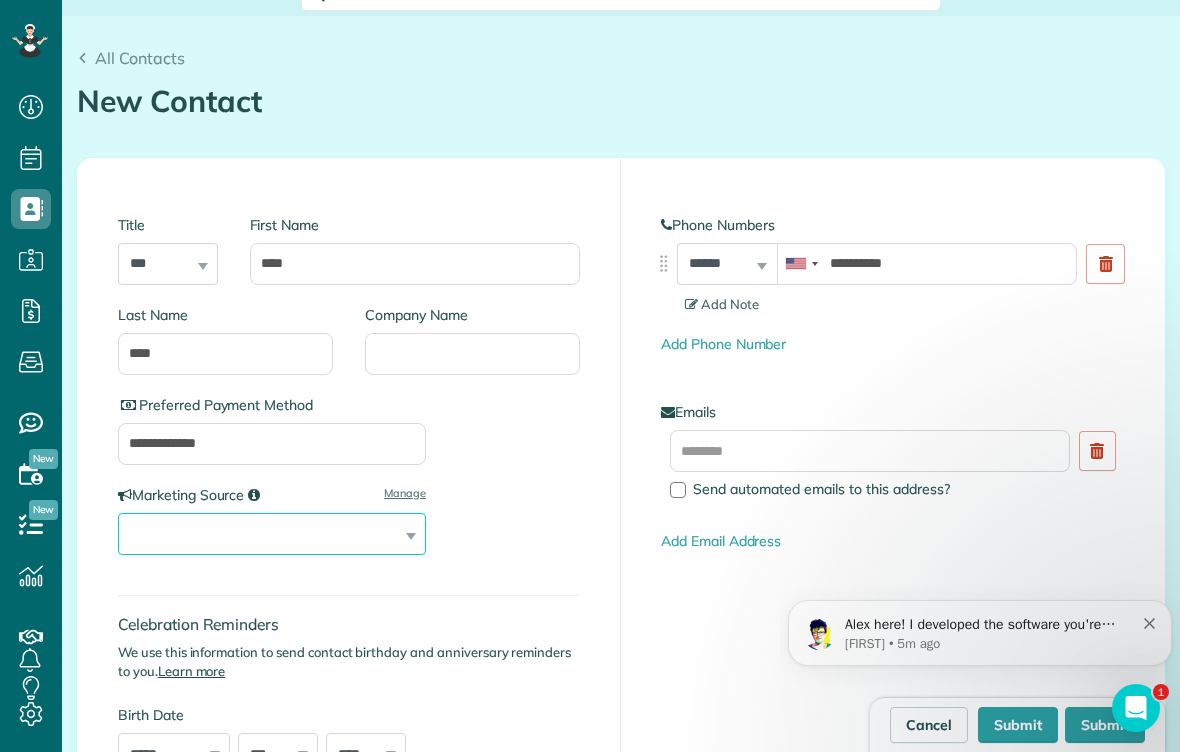 click on "**********" at bounding box center [272, 534] 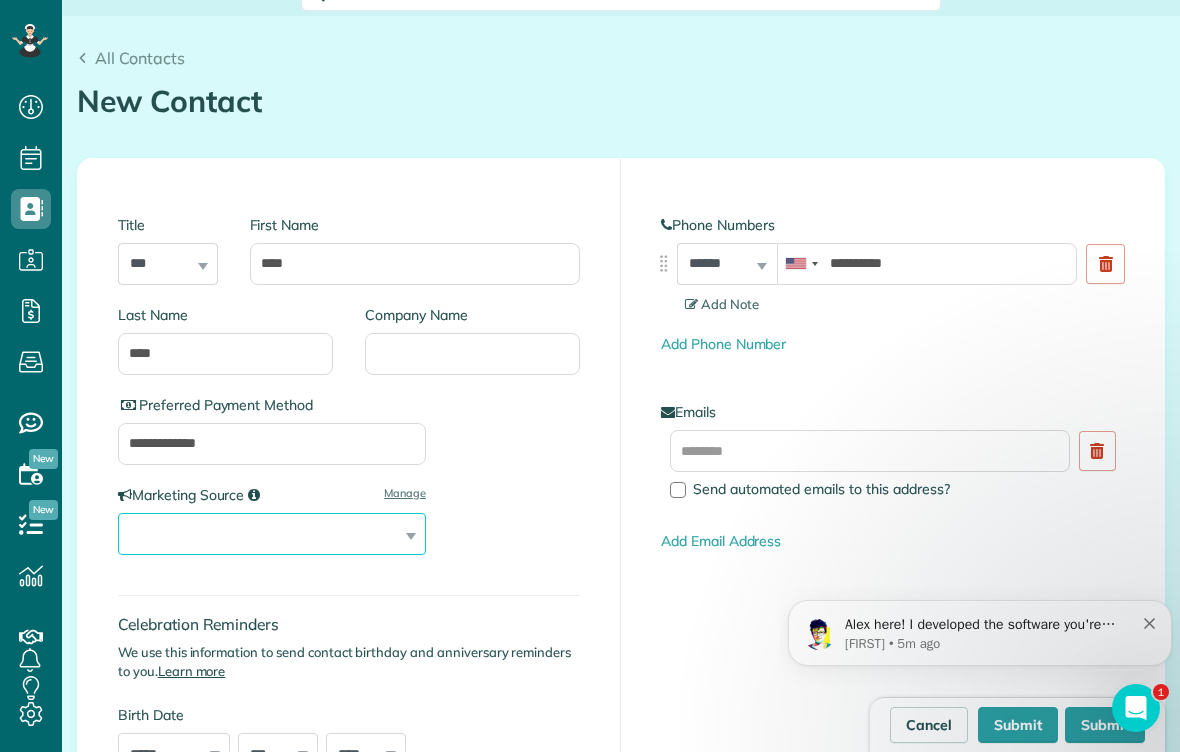 select on "**********" 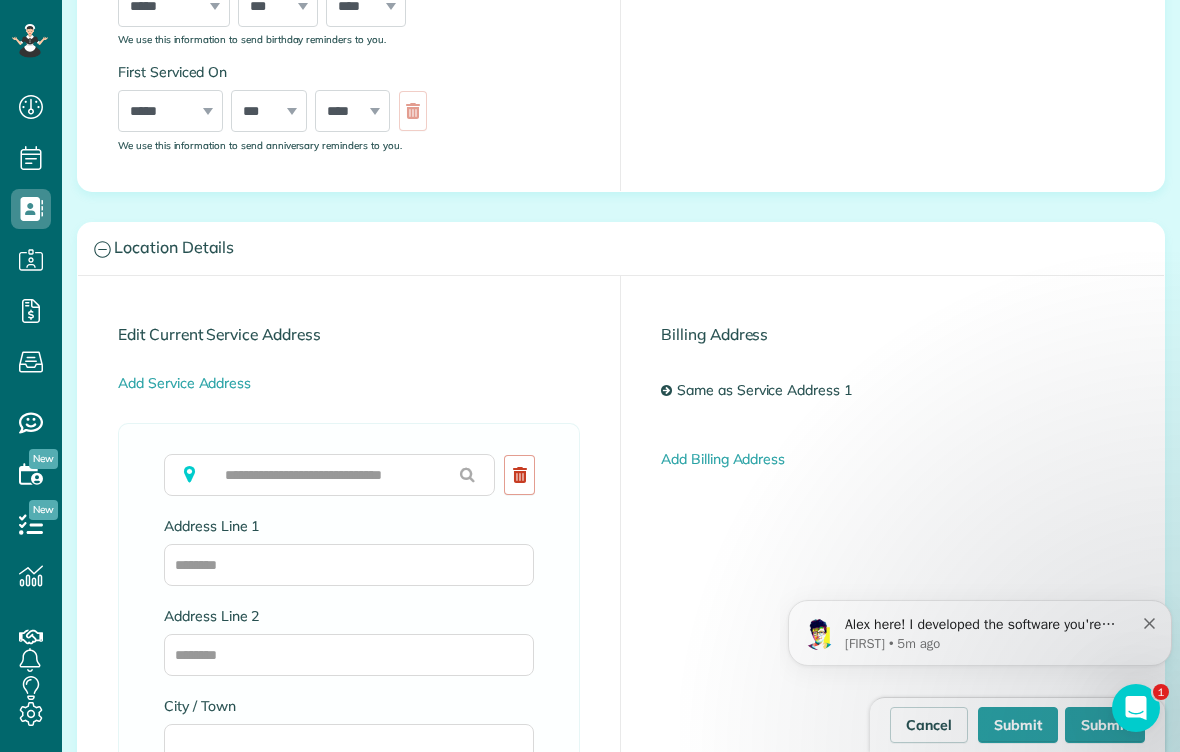 scroll, scrollTop: 1004, scrollLeft: 0, axis: vertical 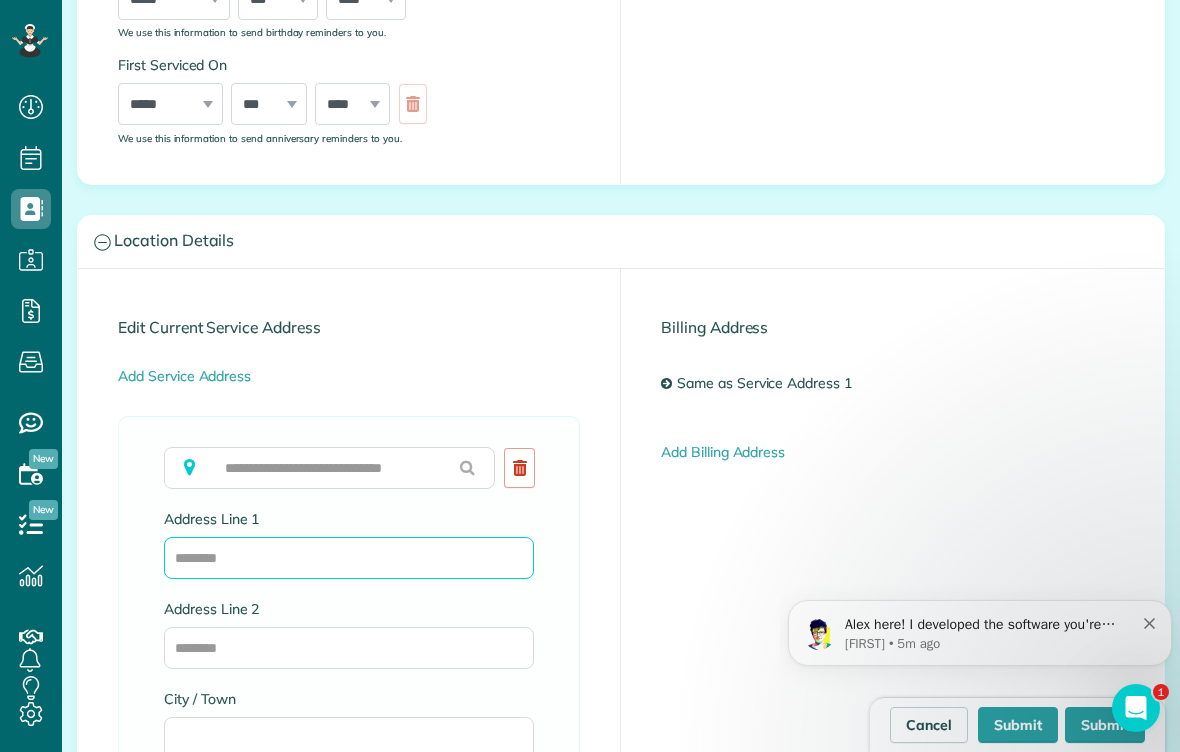 click on "Address Line 1" at bounding box center (349, 558) 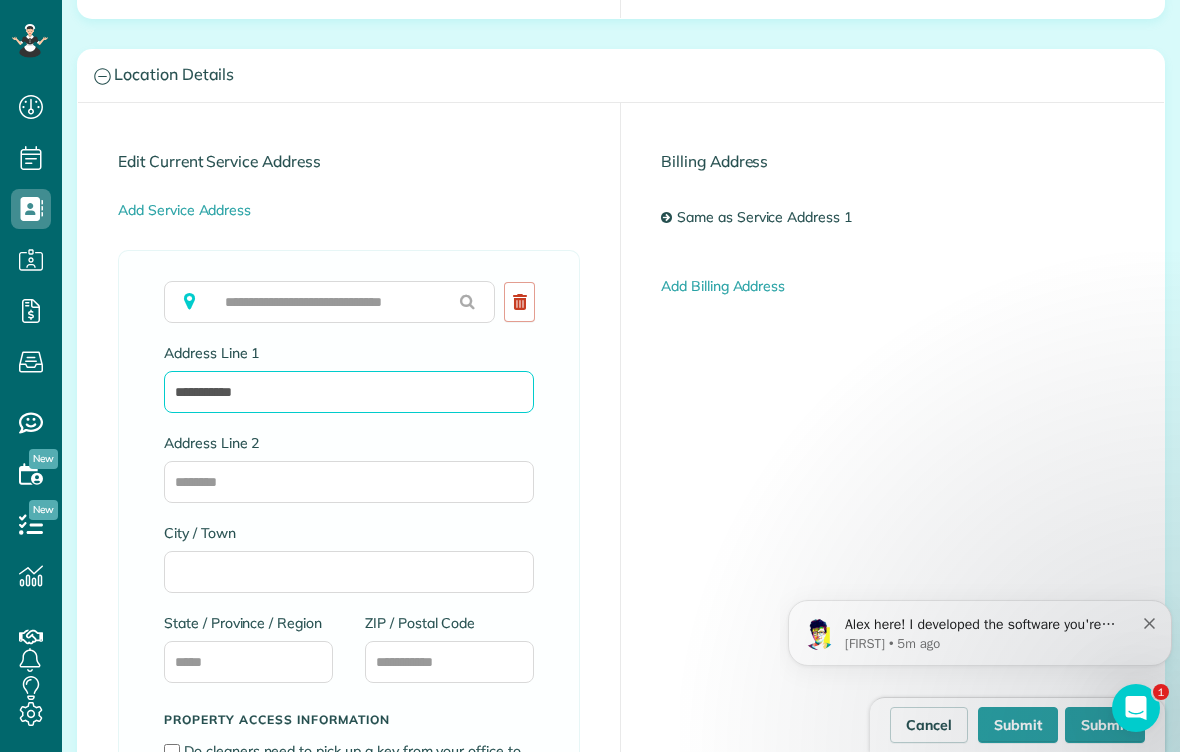 scroll, scrollTop: 1176, scrollLeft: 0, axis: vertical 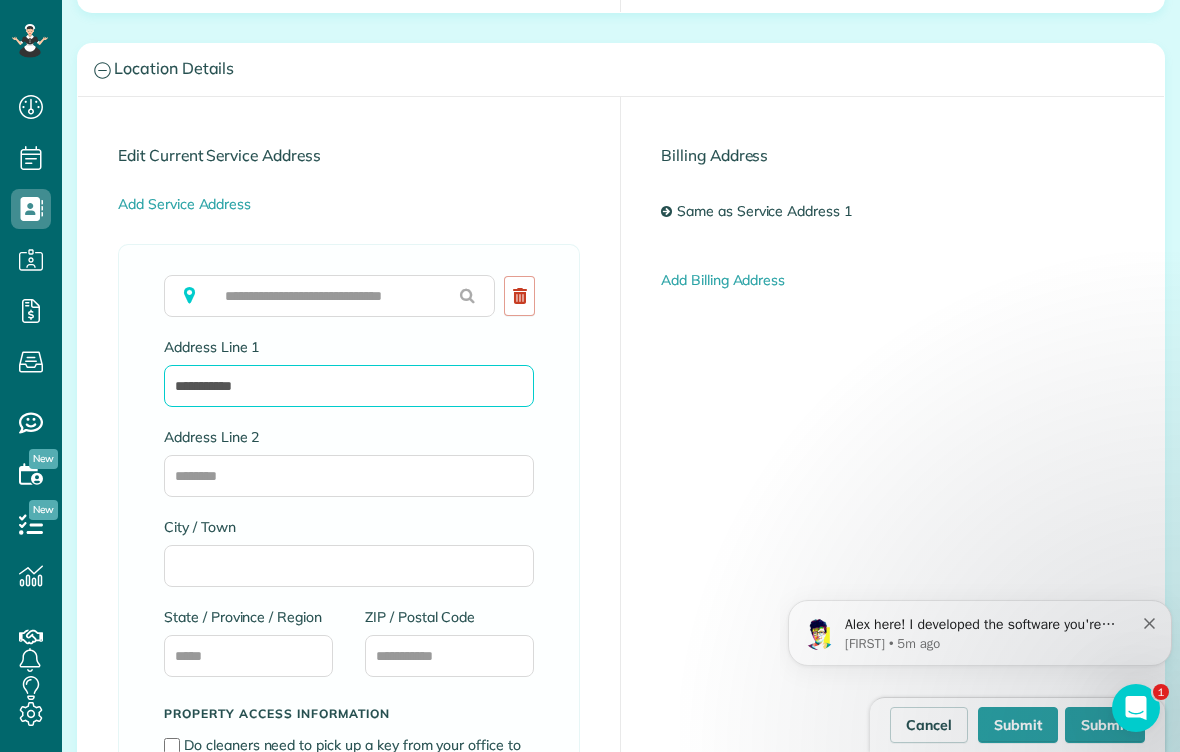 type on "**********" 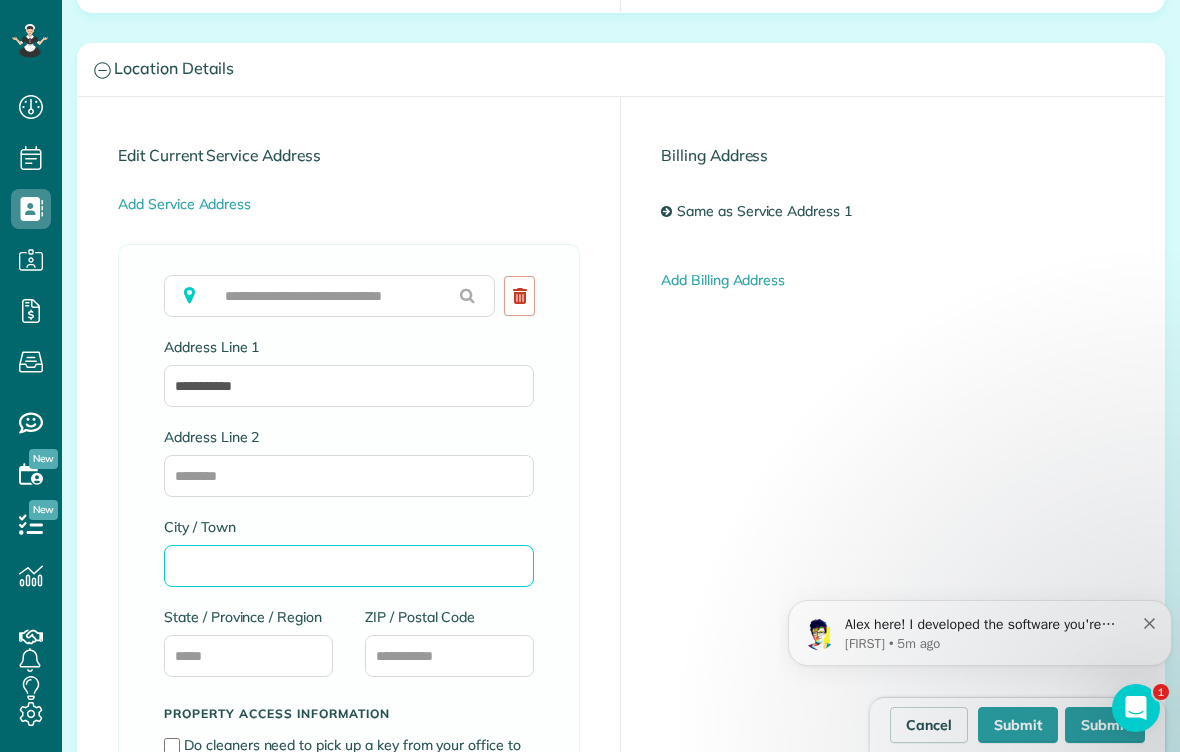 click on "City / Town" at bounding box center [349, 566] 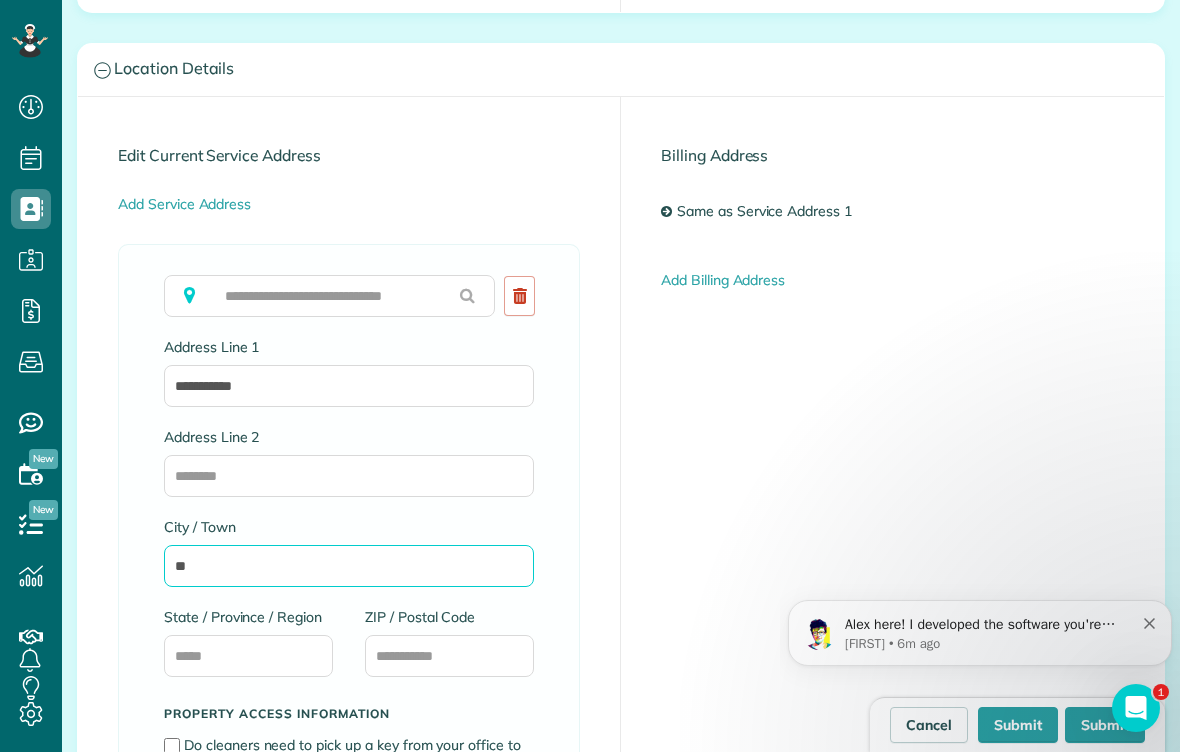 type on "*" 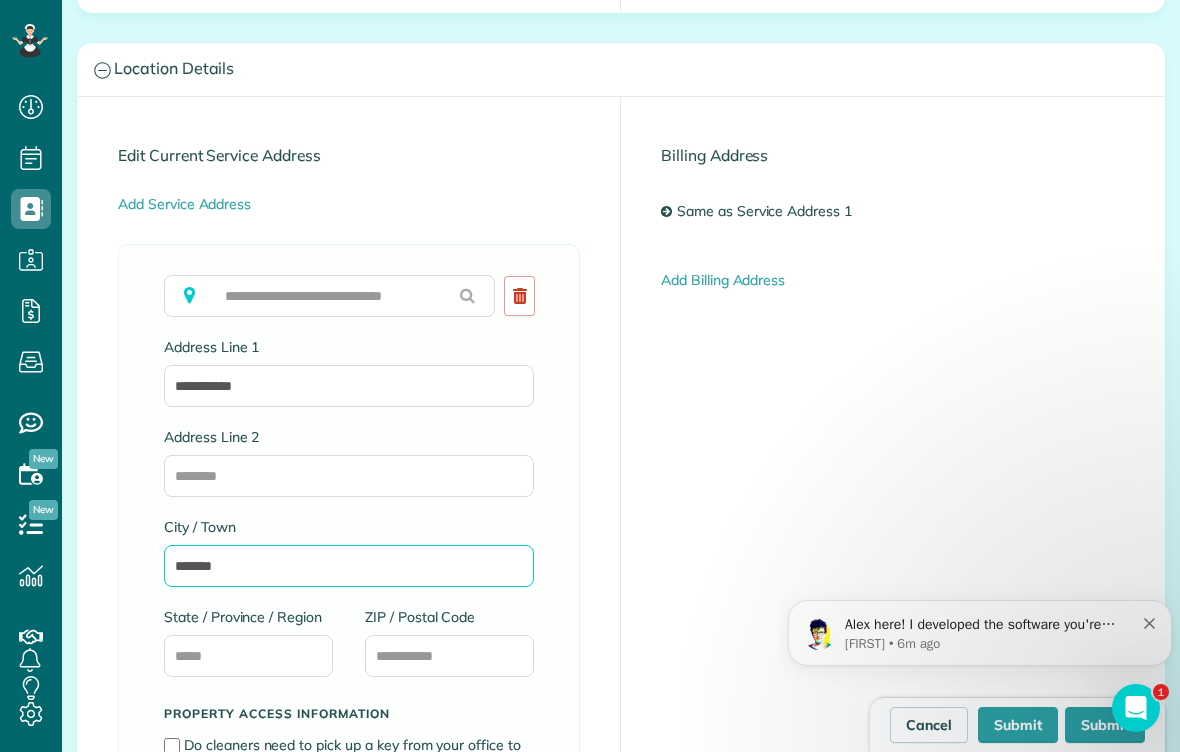 type on "******" 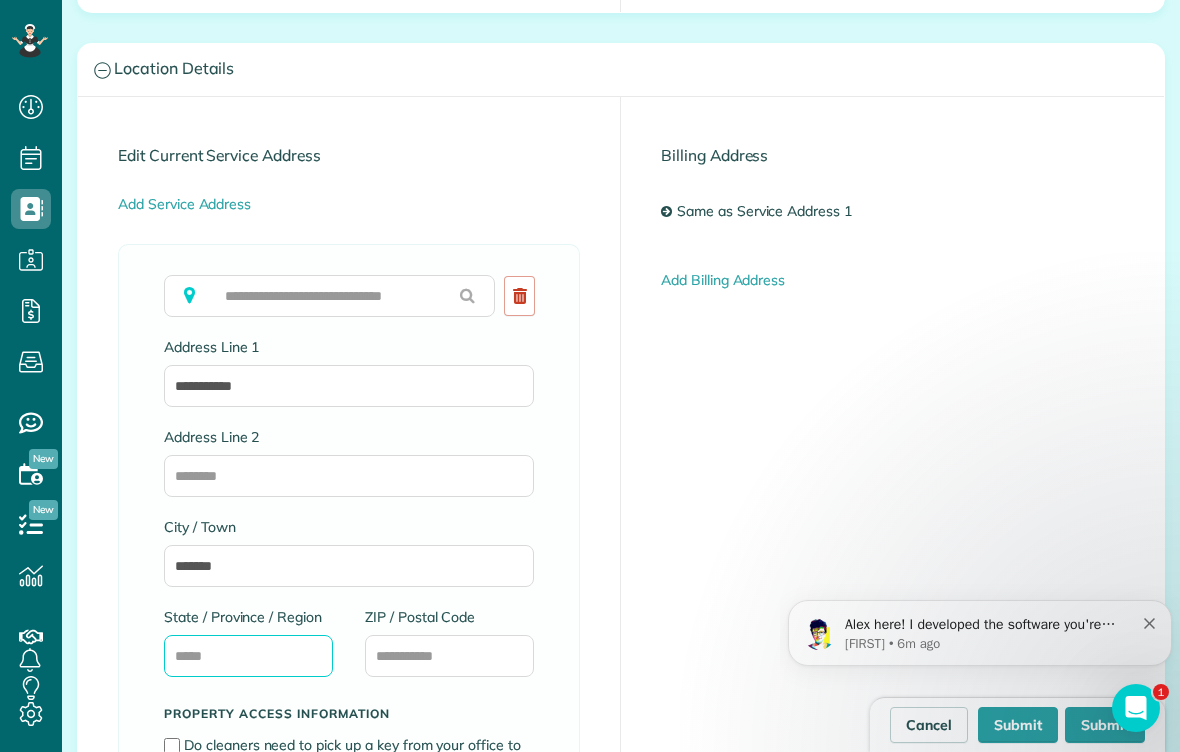 click on "State / Province / Region" at bounding box center [248, 656] 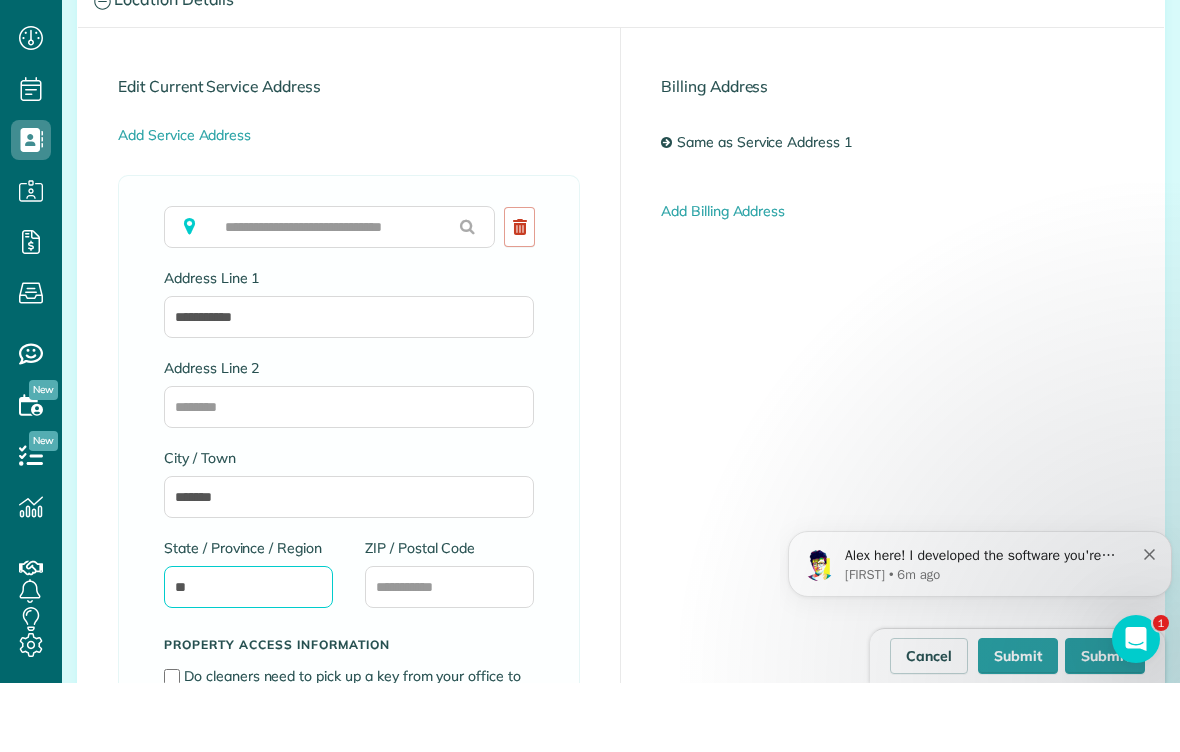 type on "**" 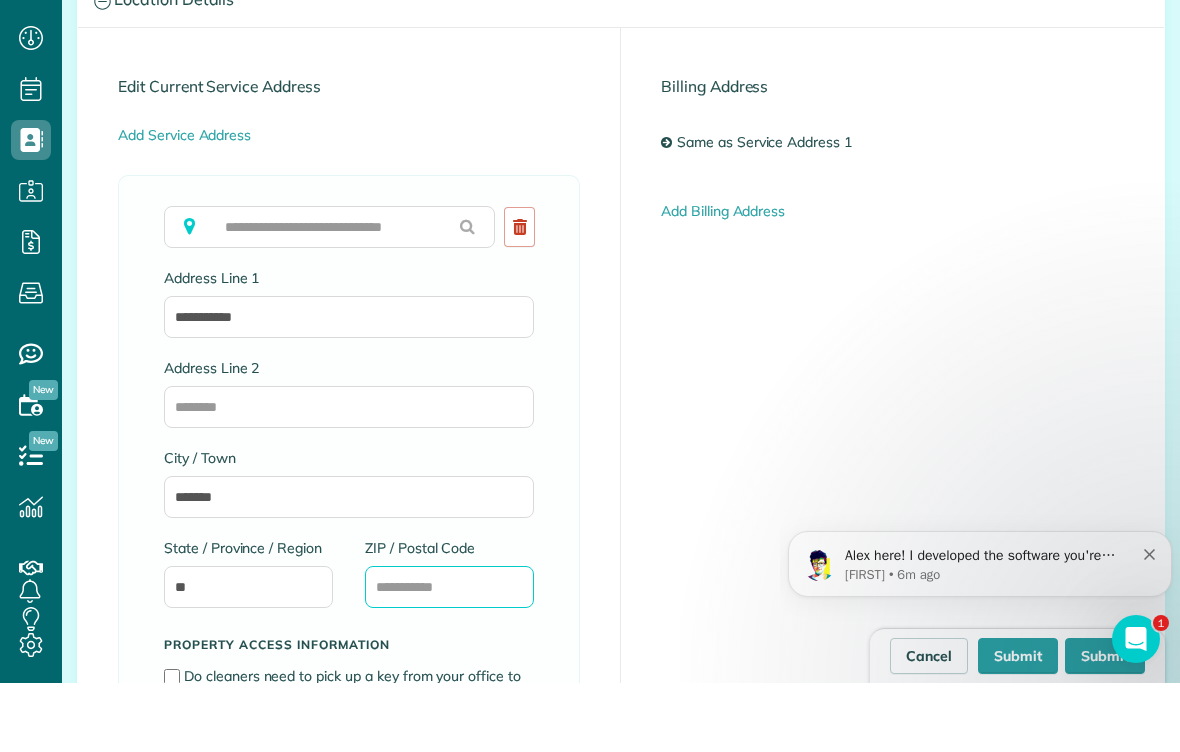 click on "ZIP / Postal Code" at bounding box center (449, 656) 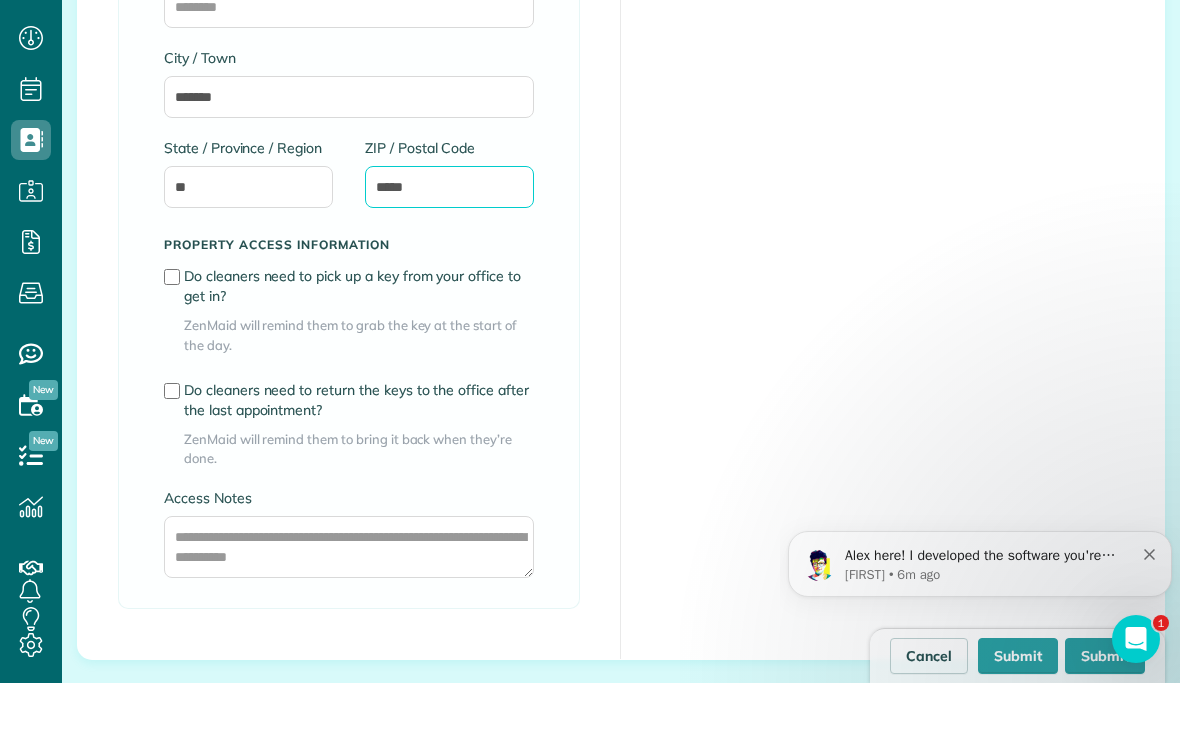 scroll, scrollTop: 1583, scrollLeft: 0, axis: vertical 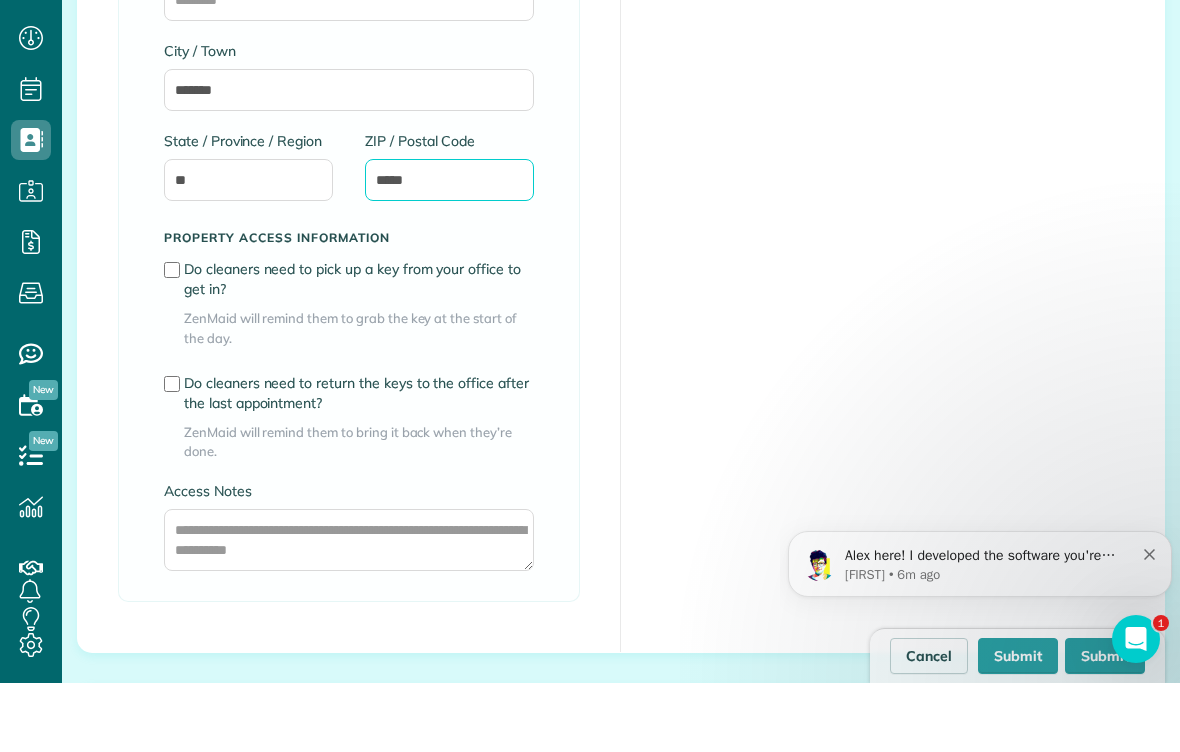 type on "*****" 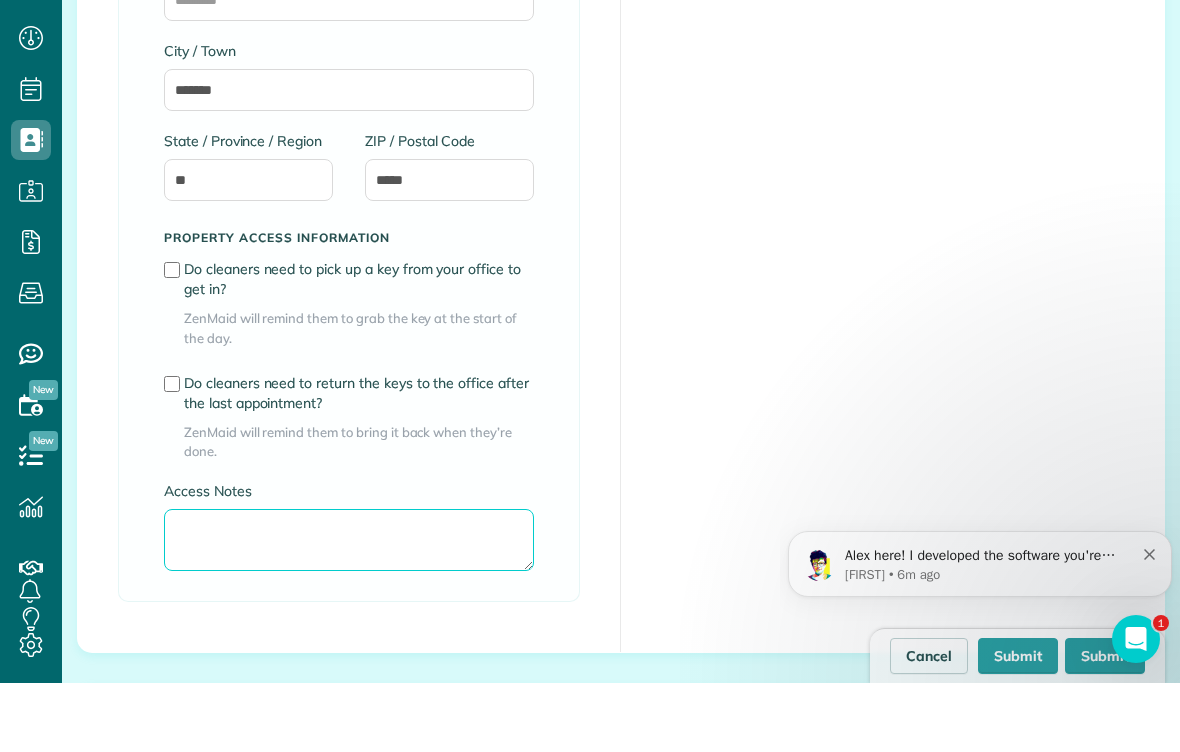 click on "Access Notes" at bounding box center [349, 609] 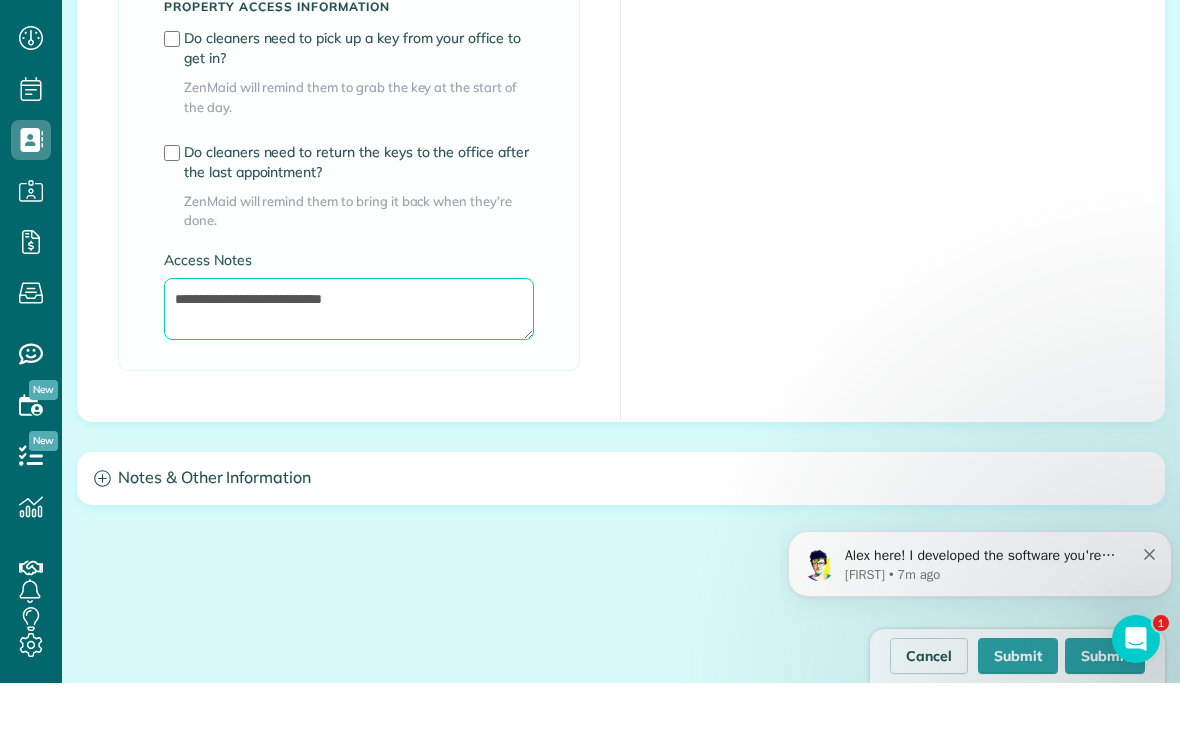 scroll, scrollTop: 1825, scrollLeft: 0, axis: vertical 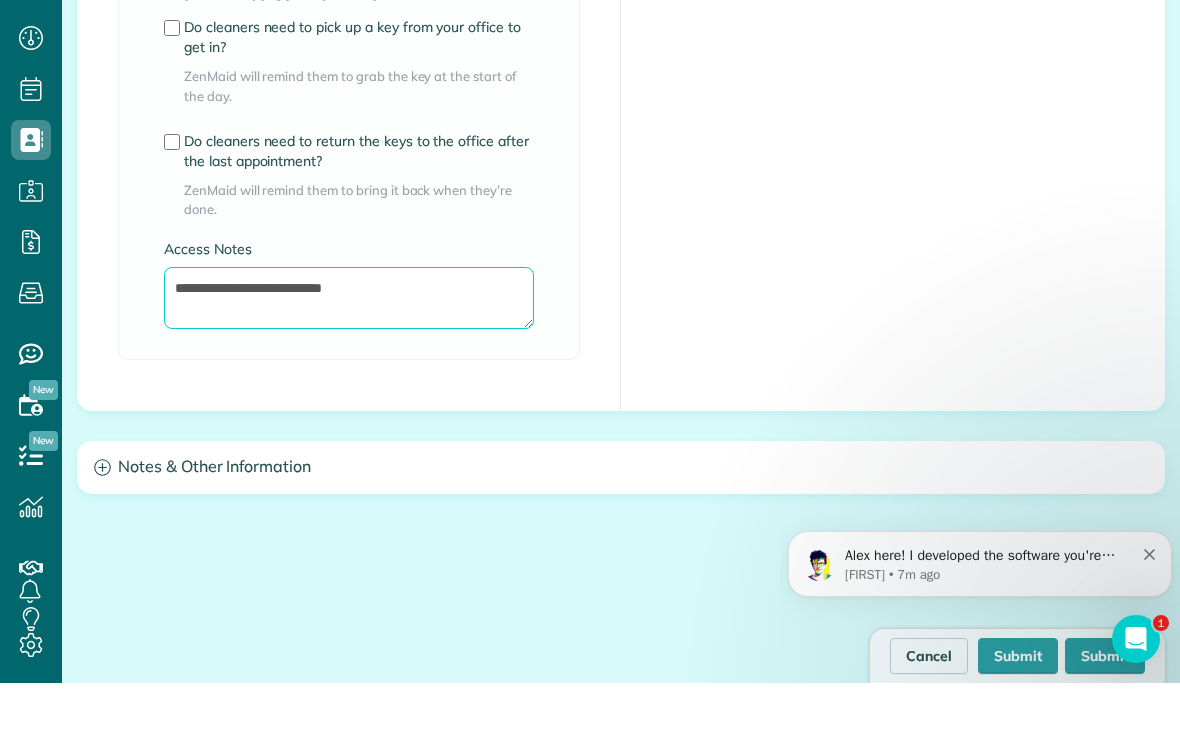 type on "**********" 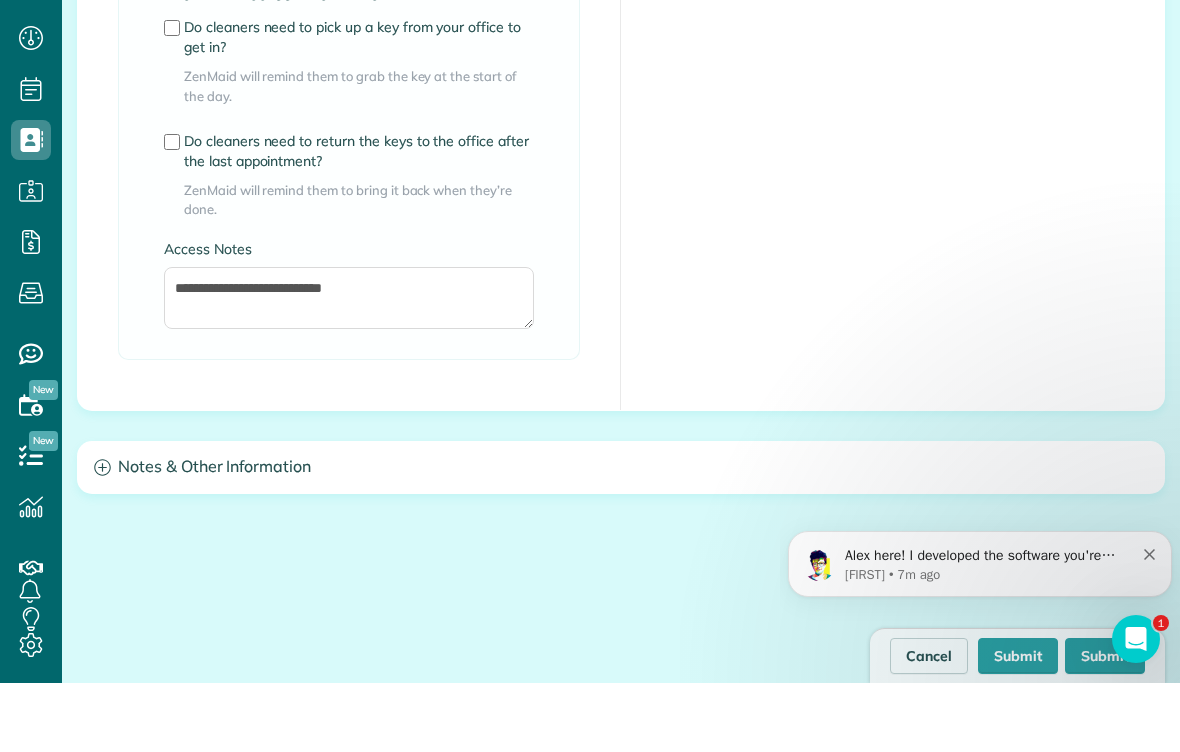 click on "Submit" at bounding box center [1018, 725] 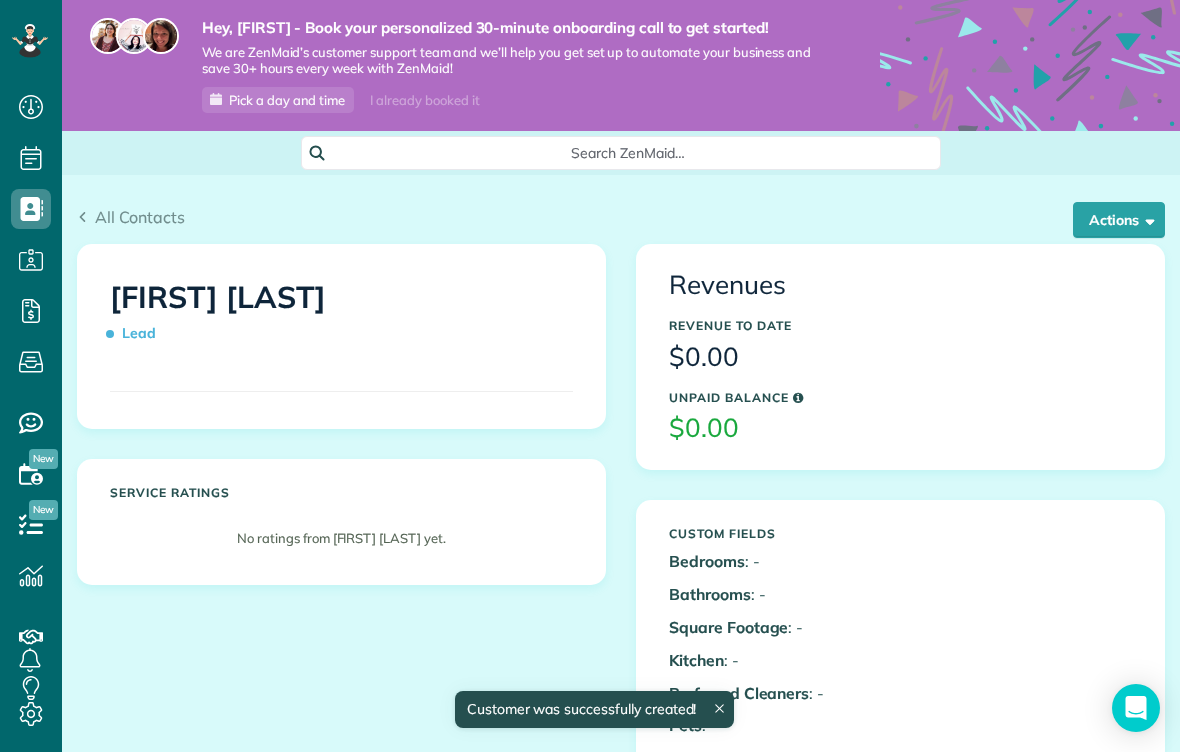 scroll, scrollTop: 0, scrollLeft: 0, axis: both 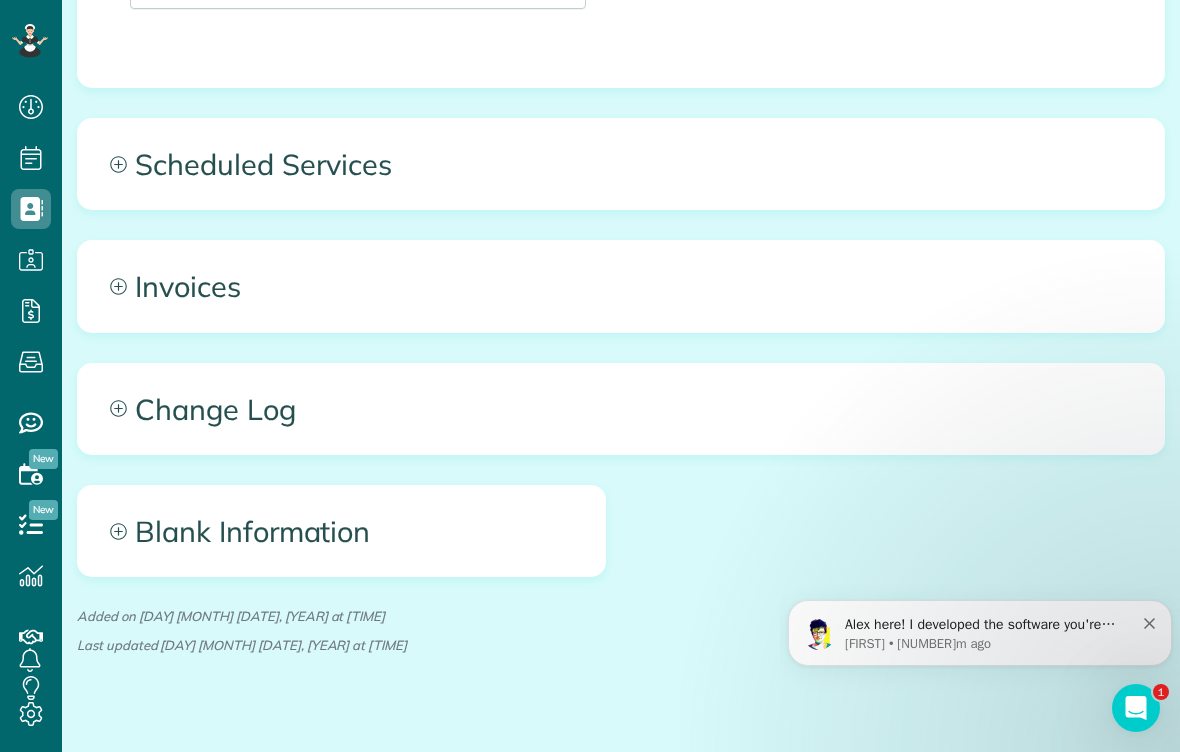 click on "Scheduled Services" at bounding box center [621, 164] 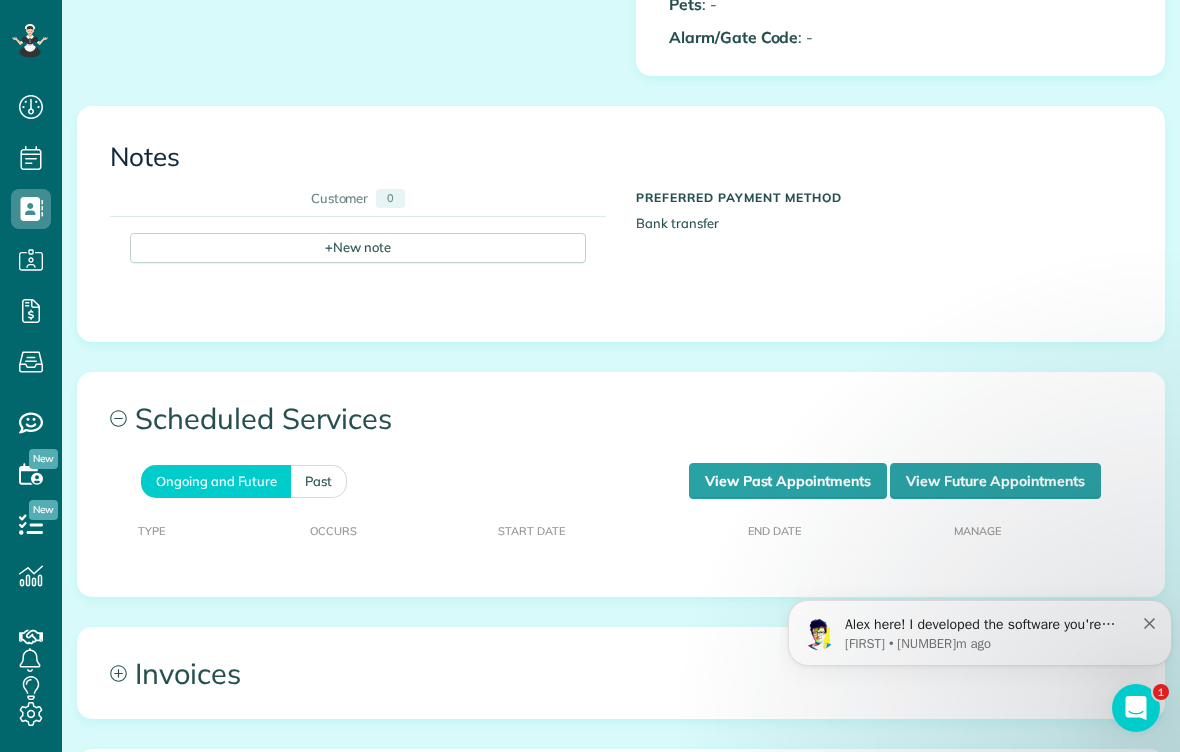 scroll, scrollTop: 740, scrollLeft: 0, axis: vertical 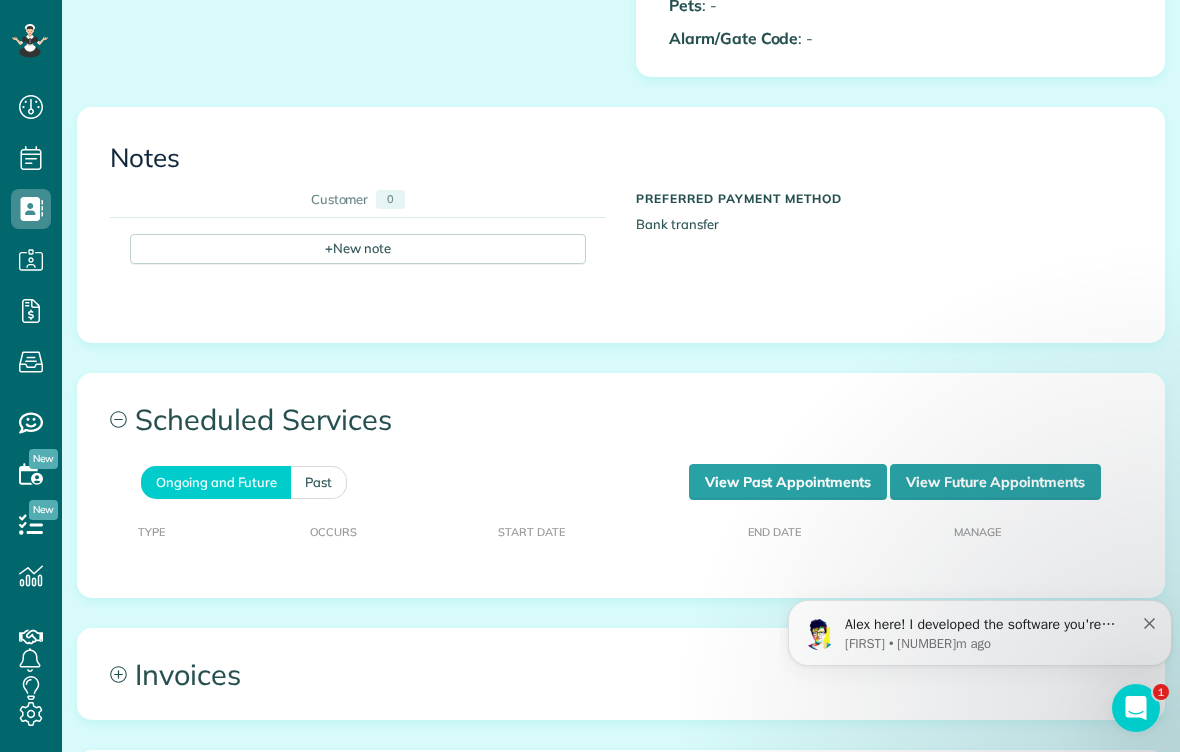 click on "+
New note" at bounding box center [358, 249] 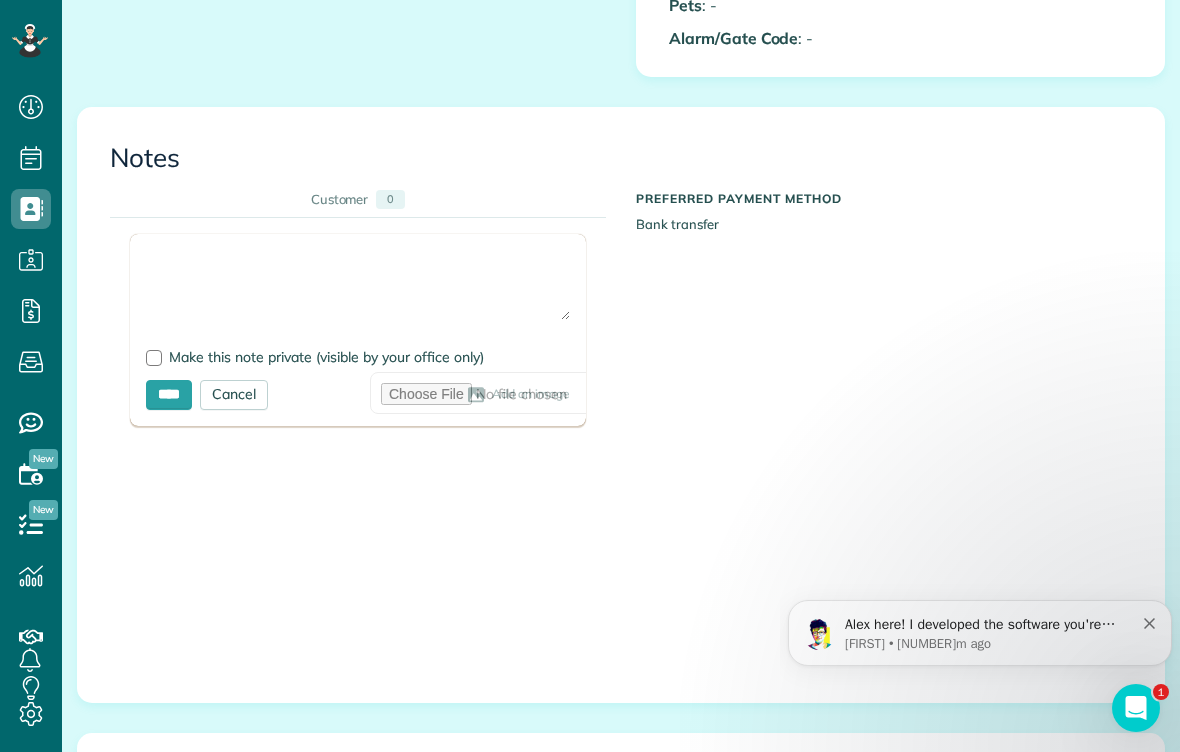 click at bounding box center (358, 285) 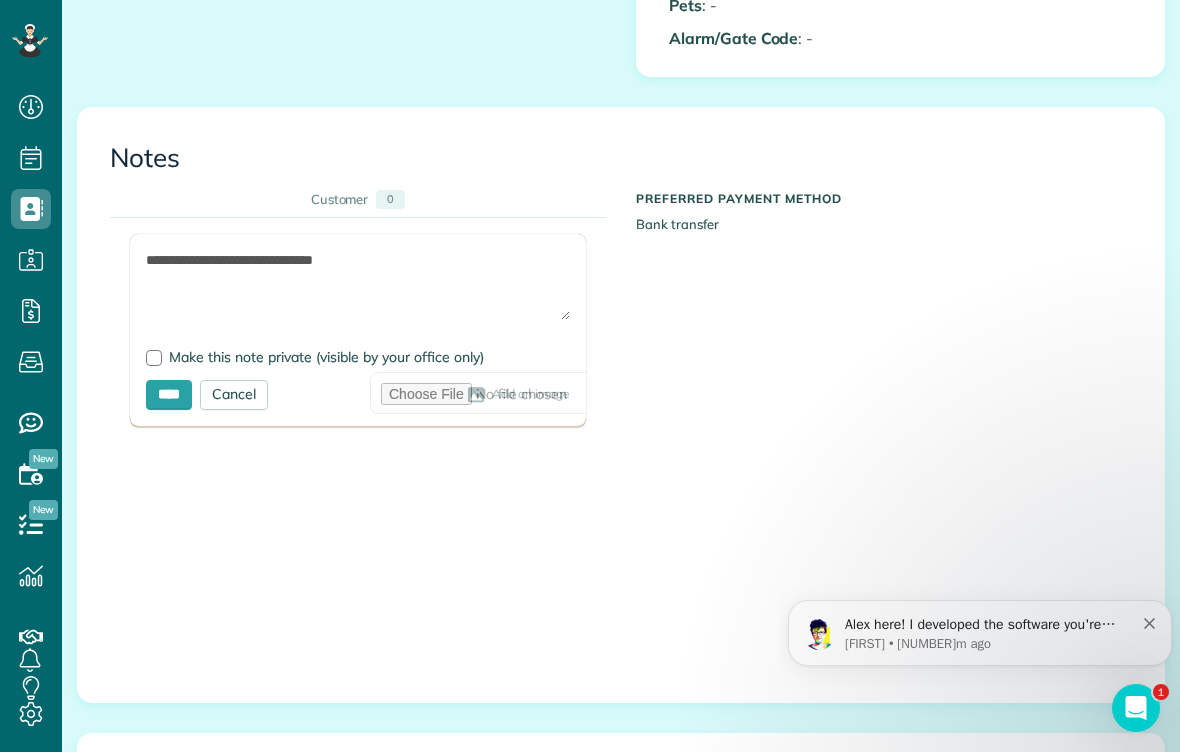 type on "**********" 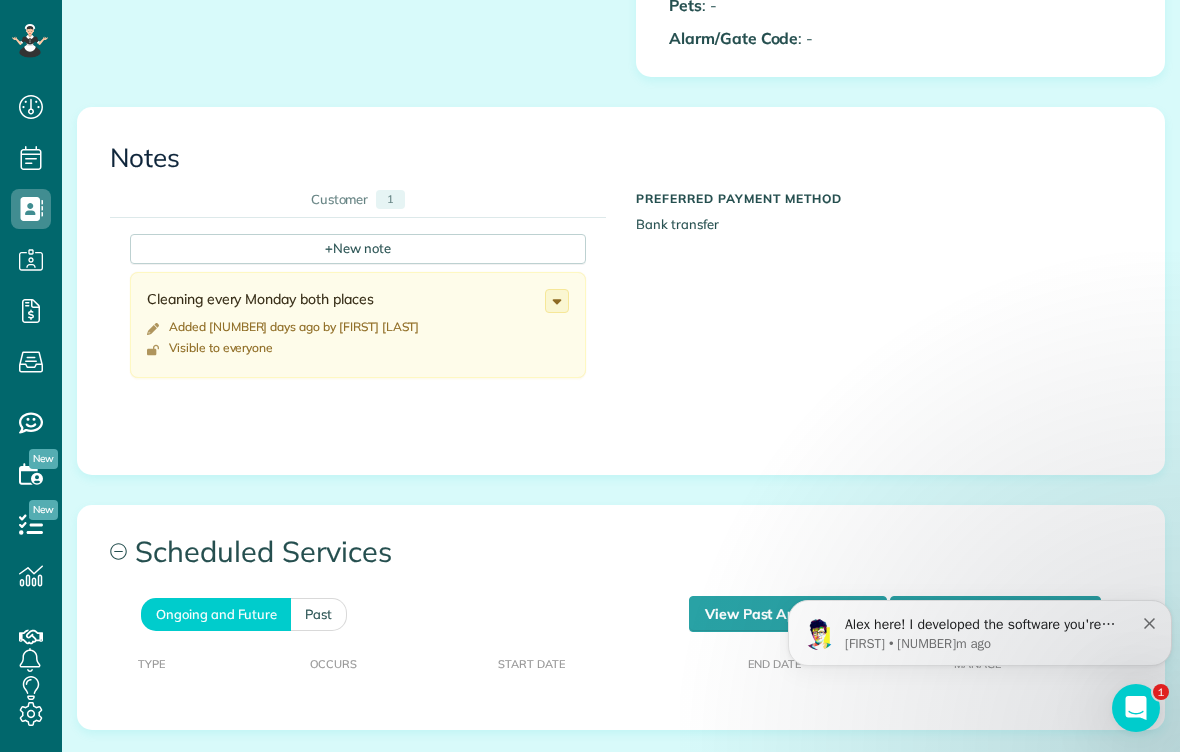 click on "View Past Appointments" at bounding box center [788, 614] 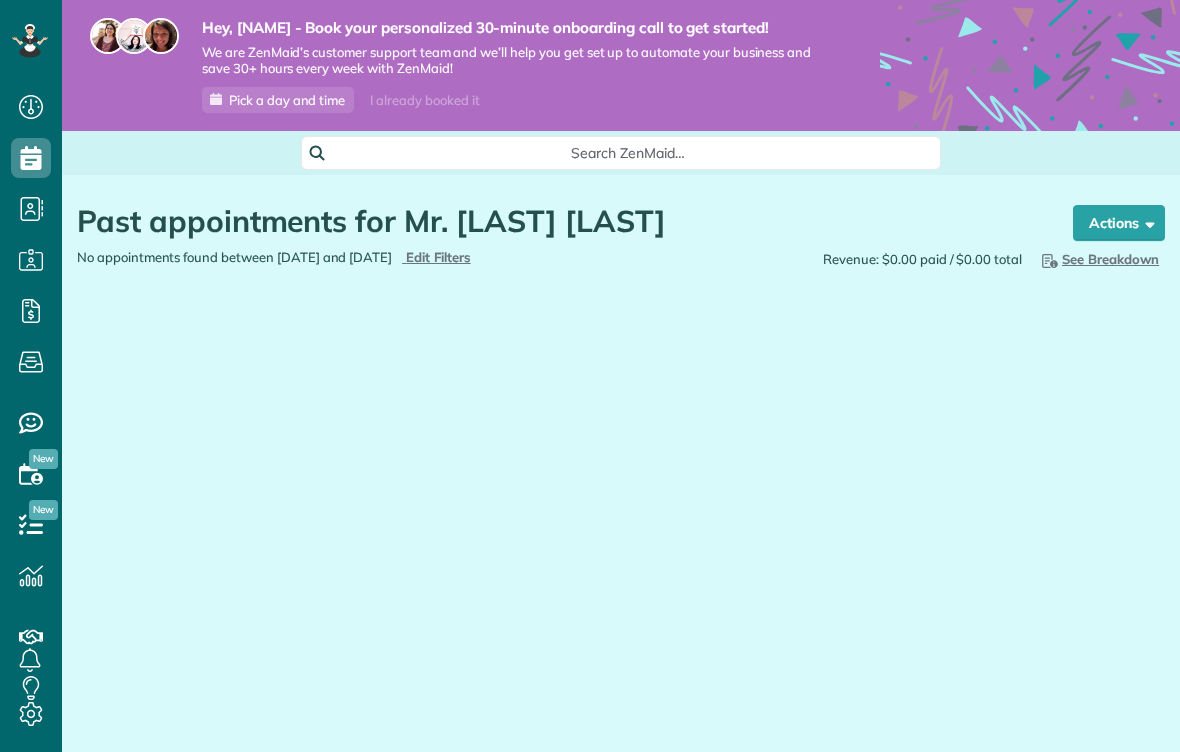 scroll, scrollTop: 0, scrollLeft: 0, axis: both 